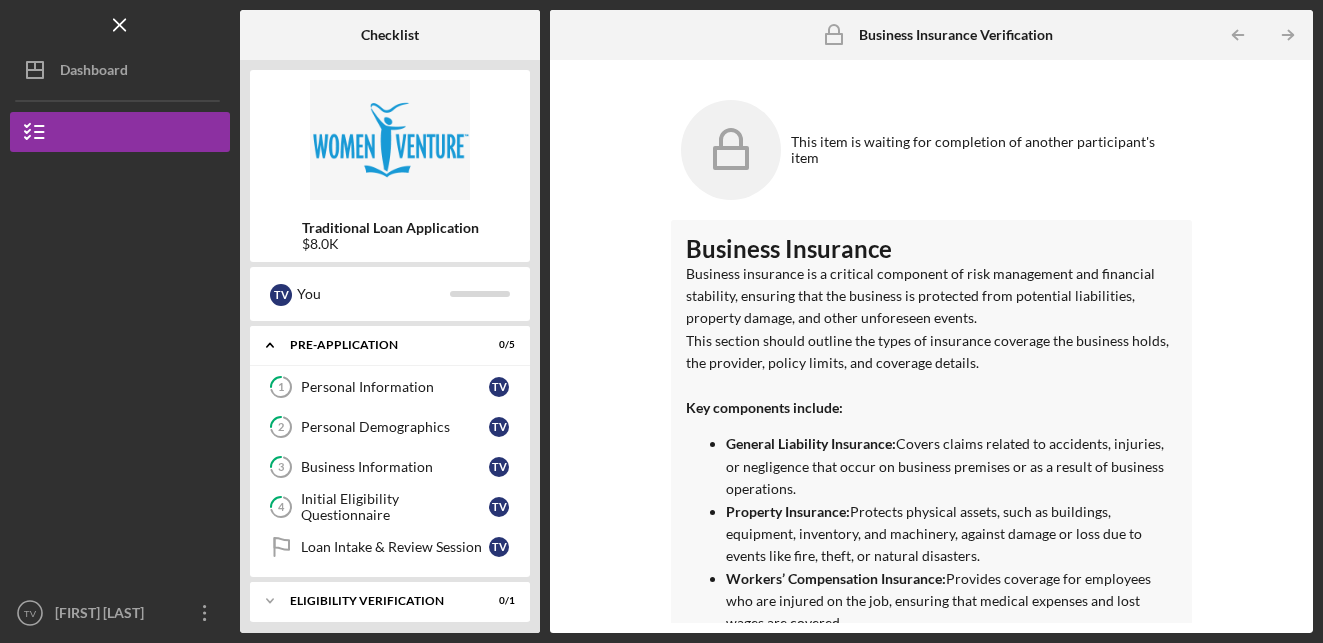 scroll, scrollTop: 0, scrollLeft: 0, axis: both 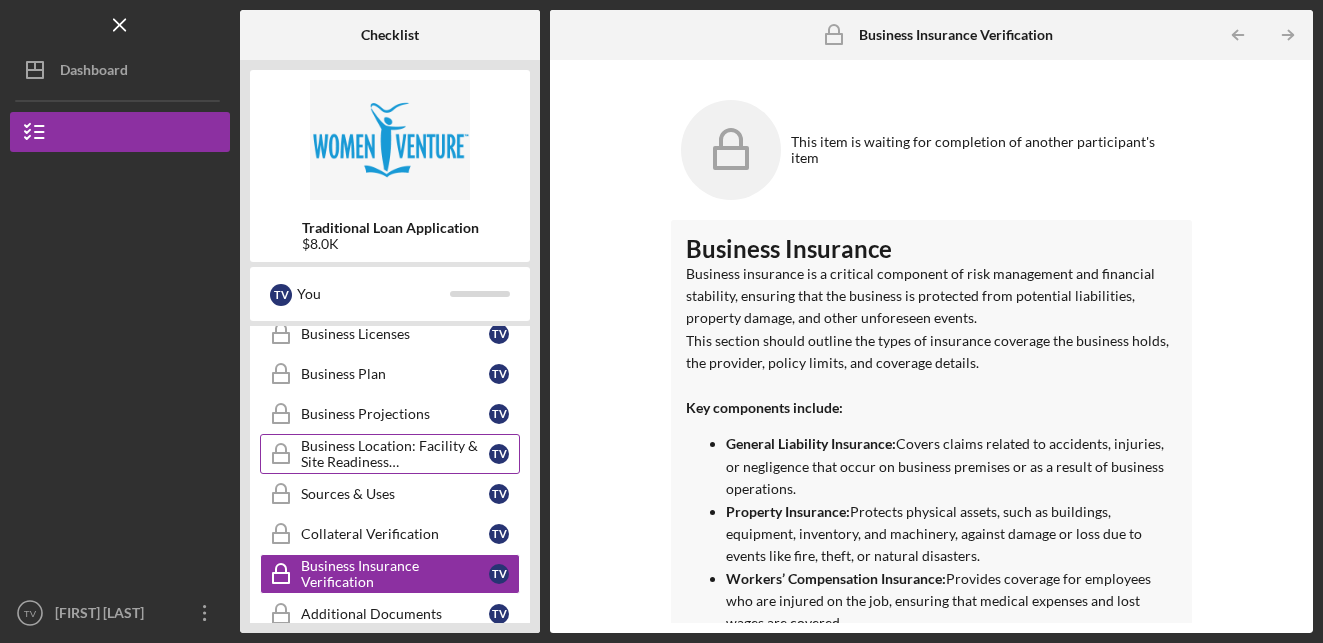 click on "Business Location: Facility & Site Readiness Documentation" at bounding box center (395, 454) 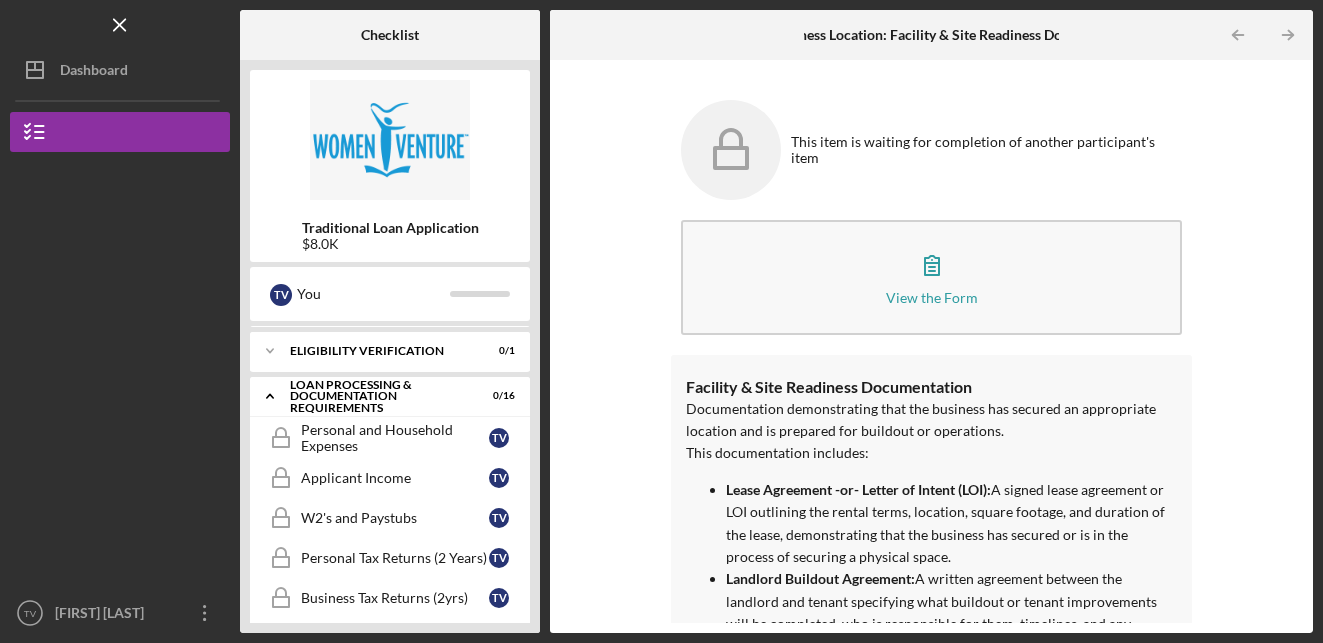 scroll, scrollTop: 259, scrollLeft: 0, axis: vertical 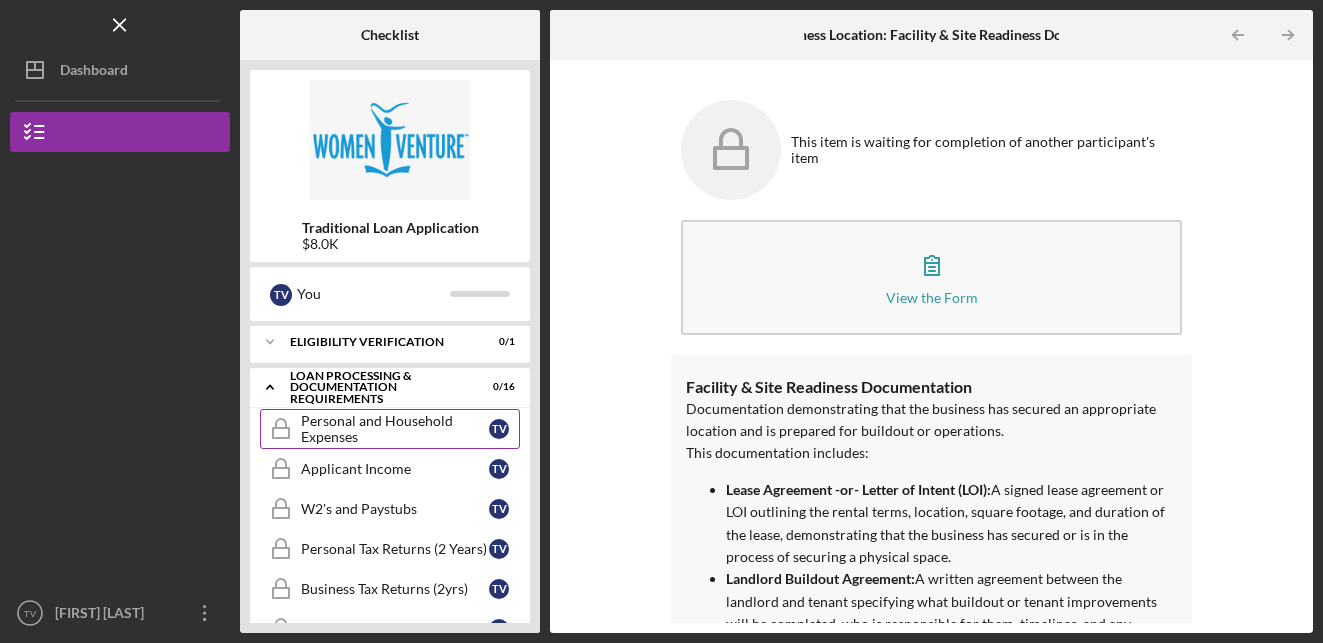 click on "Personal and Household Expenses" at bounding box center (395, 429) 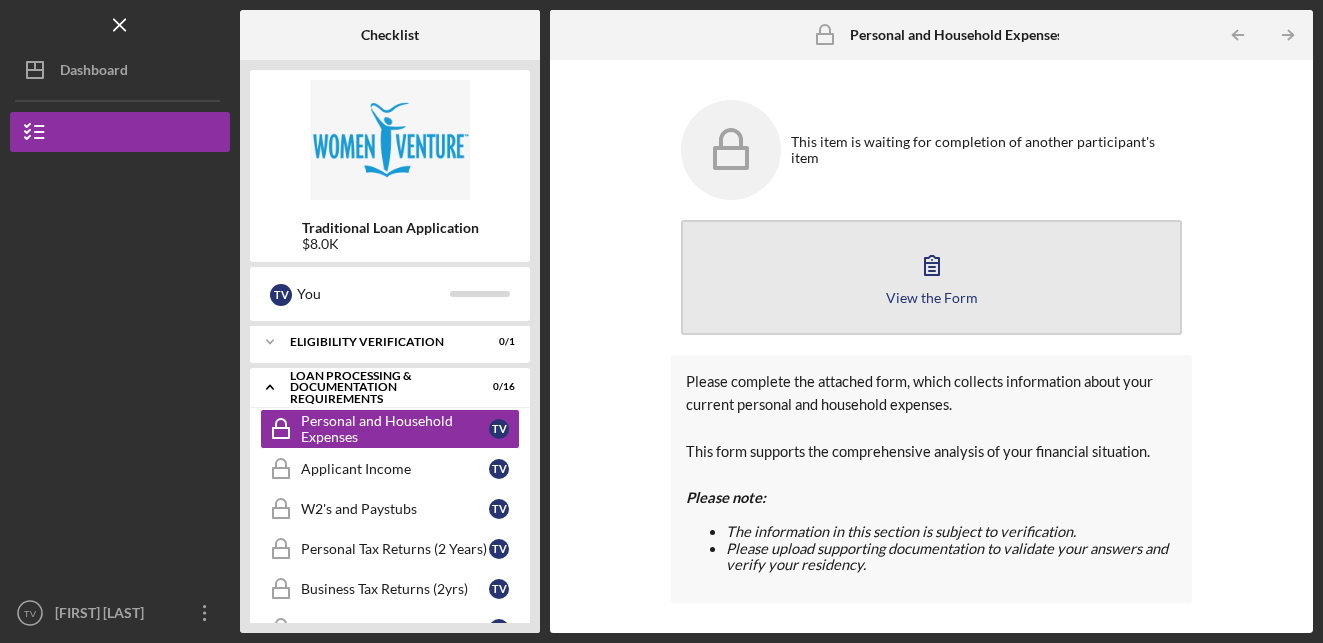 click 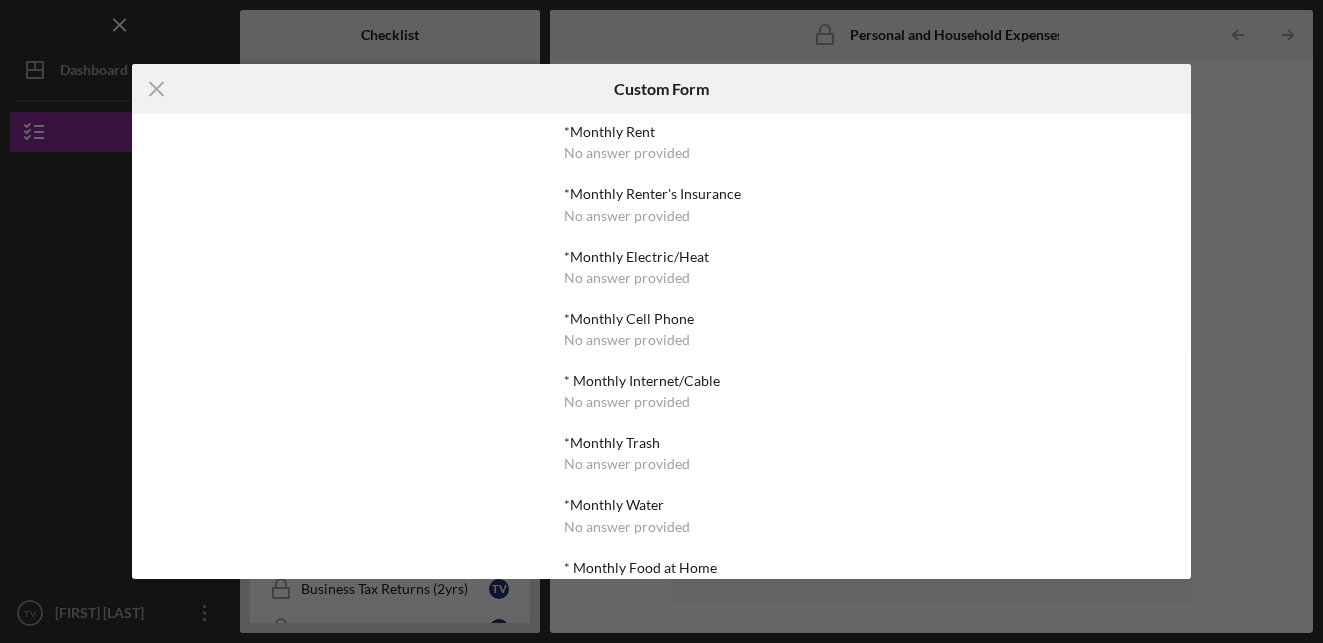 click on "*Monthly Rent No answer provided *Monthly Renter's Insurance No answer provided *Monthly Electric/Heat No answer provided *Monthly Cell Phone No answer provided * Monthly Internet/Cable No answer provided *Monthly Trash No answer provided *Monthly Water No answer provided * Monthly Food at Home No answer provided *Monthly Food away from Home No answer provided *Monthly Personal Care No answer provided *Monthly Health Insurance No answer provided *Monthly Medications/Prescriptions No answer provided *Monthly Medical/Dental out of pocket No answer provided *Monthly Childcare No answer provided *Monthly Recreation/Social/Hobbies No answer provided *Monthly Car Insurance No answer provided *Monthly Gas/Fuel Cost No answer provided *Monthly Maintenance/Repairs  No answer provided *Annual Tabs No answer provided Other  No answer provided" at bounding box center [661, 765] 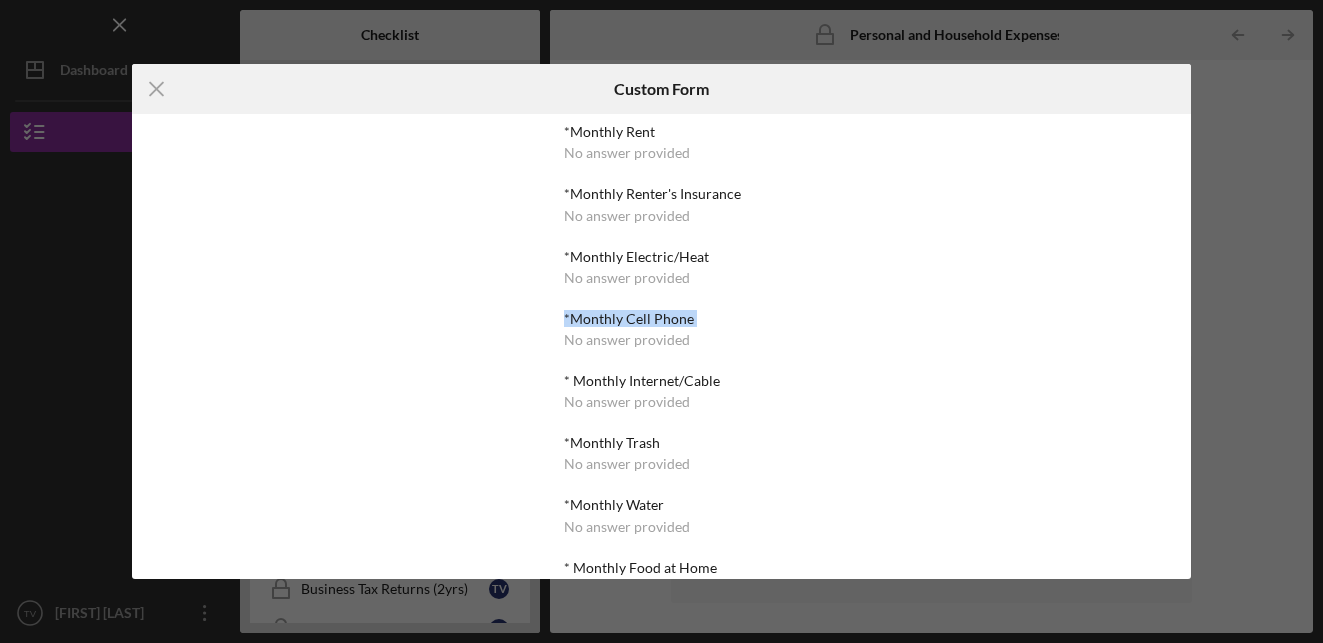 click on "*Monthly Rent No answer provided *Monthly Renter's Insurance No answer provided *Monthly Electric/Heat No answer provided *Monthly Cell Phone No answer provided * Monthly Internet/Cable No answer provided *Monthly Trash No answer provided *Monthly Water No answer provided * Monthly Food at Home No answer provided *Monthly Food away from Home No answer provided *Monthly Personal Care No answer provided *Monthly Health Insurance No answer provided *Monthly Medications/Prescriptions No answer provided *Monthly Medical/Dental out of pocket No answer provided *Monthly Childcare No answer provided *Monthly Recreation/Social/Hobbies No answer provided *Monthly Car Insurance No answer provided *Monthly Gas/Fuel Cost No answer provided *Monthly Maintenance/Repairs  No answer provided *Annual Tabs No answer provided Other  No answer provided" at bounding box center [661, 765] 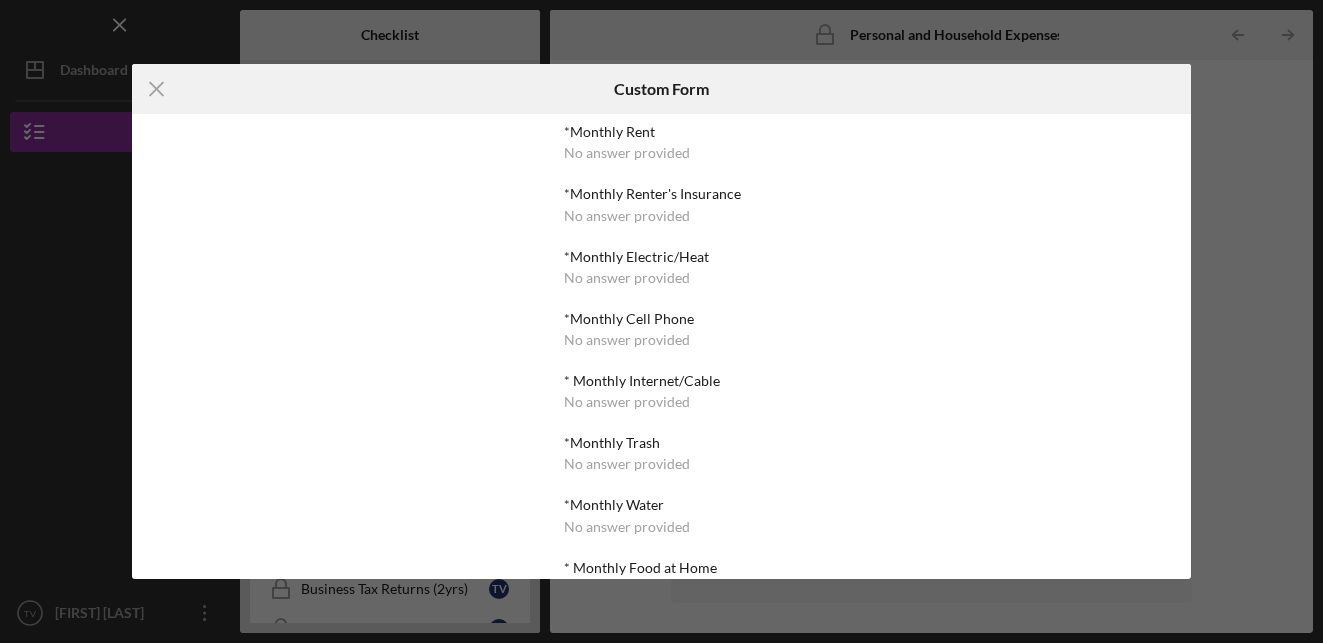 click on "*Monthly Rent No answer provided *Monthly Renter's Insurance No answer provided *Monthly Electric/Heat No answer provided *Monthly Cell Phone No answer provided * Monthly Internet/Cable No answer provided *Monthly Trash No answer provided *Monthly Water No answer provided * Monthly Food at Home No answer provided *Monthly Food away from Home No answer provided *Monthly Personal Care No answer provided *Monthly Health Insurance No answer provided *Monthly Medications/Prescriptions No answer provided *Monthly Medical/Dental out of pocket No answer provided *Monthly Childcare No answer provided *Monthly Recreation/Social/Hobbies No answer provided *Monthly Car Insurance No answer provided *Monthly Gas/Fuel Cost No answer provided *Monthly Maintenance/Repairs  No answer provided *Annual Tabs No answer provided Other  No answer provided" at bounding box center (661, 346) 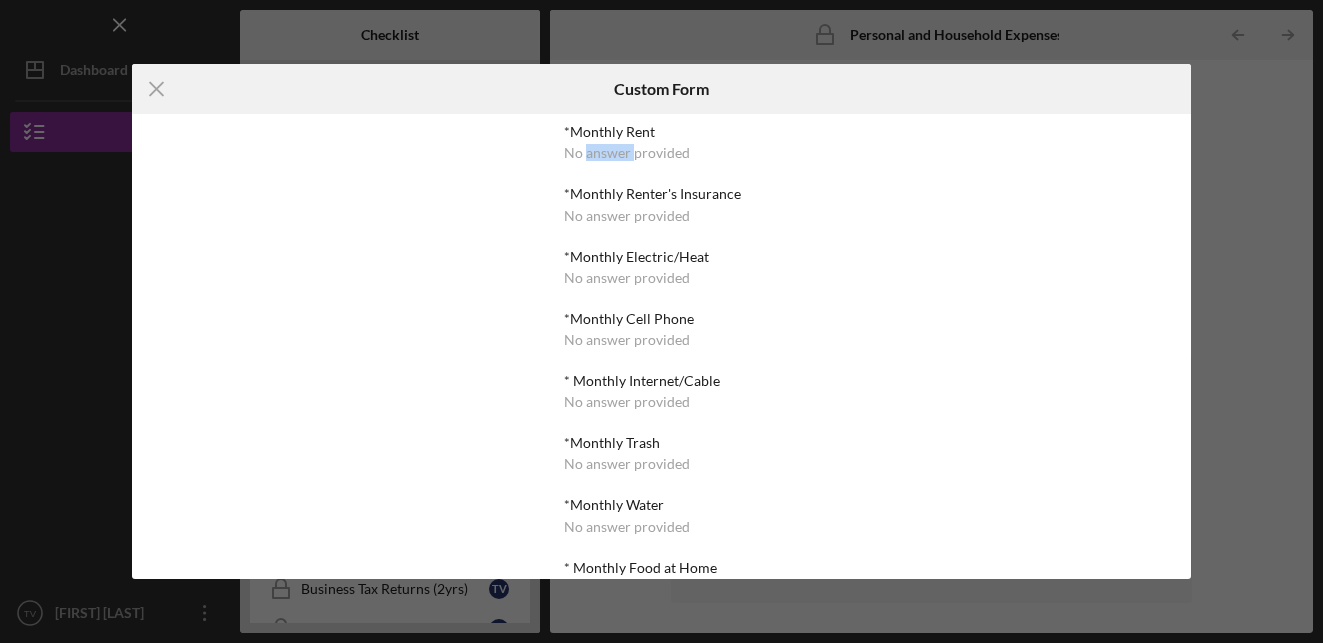 click on "No answer provided" at bounding box center (627, 153) 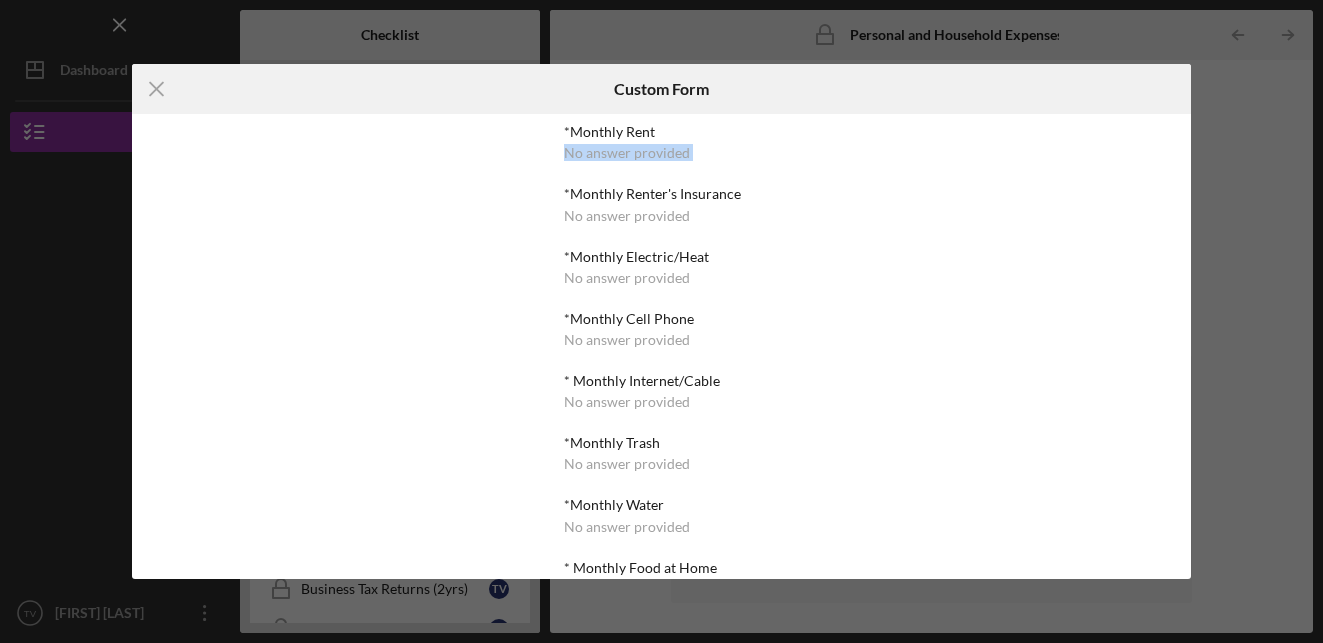 click on "No answer provided" at bounding box center (627, 153) 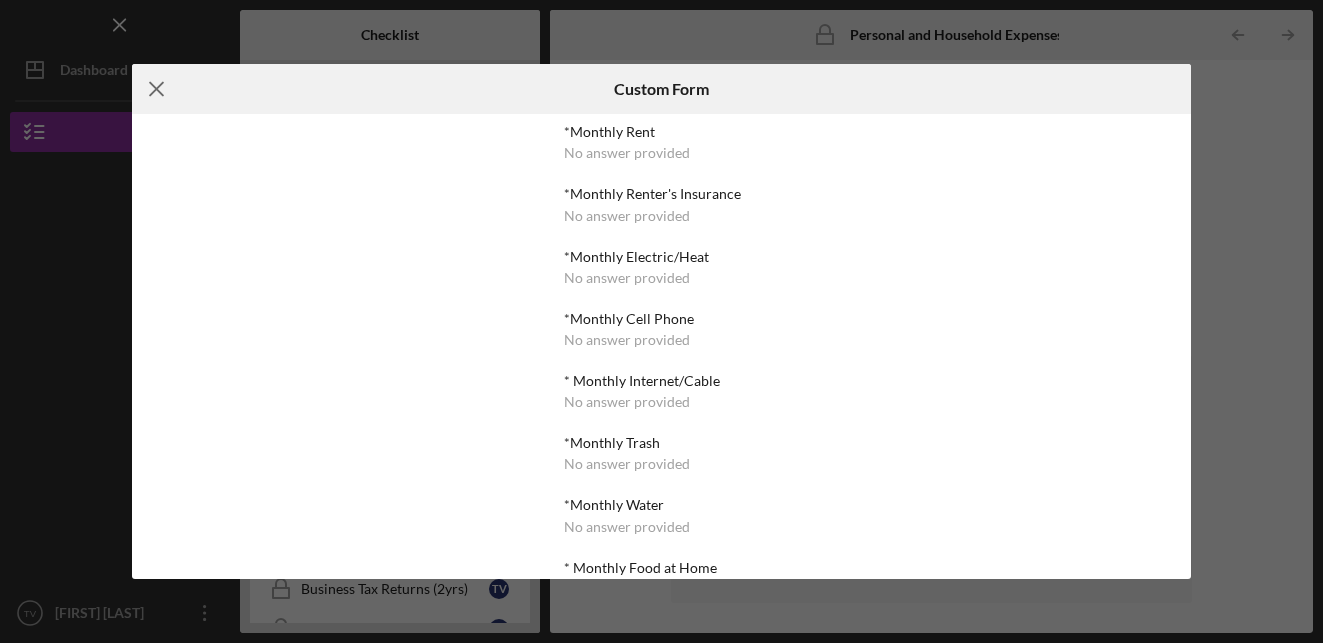 click on "Icon/Menu Close" 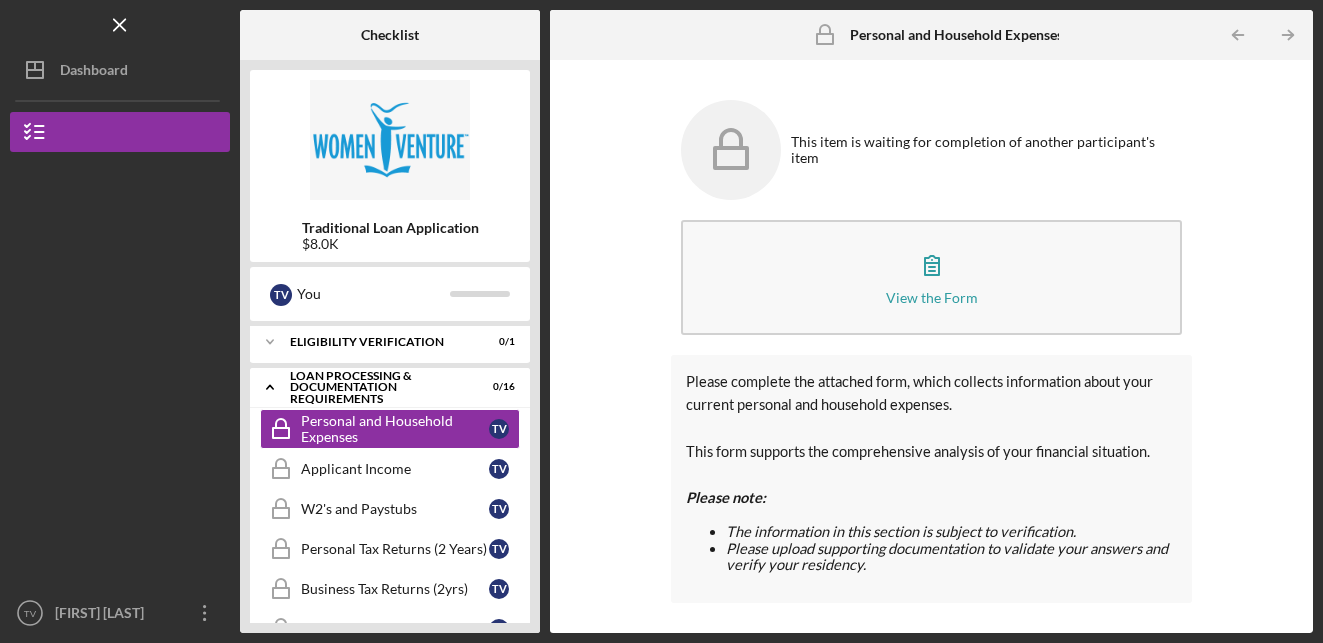 click on "This item is waiting for completion of another participant's item View the Form Form
Please complete the attached form, which collects information about your current personal and household expenses.
This form supports the comprehensive analysis of your financial situation.
Please note:
The information in this section is subject to verification.
Please upload supporting documentation to validate your answers and verify your residency." at bounding box center (931, 346) 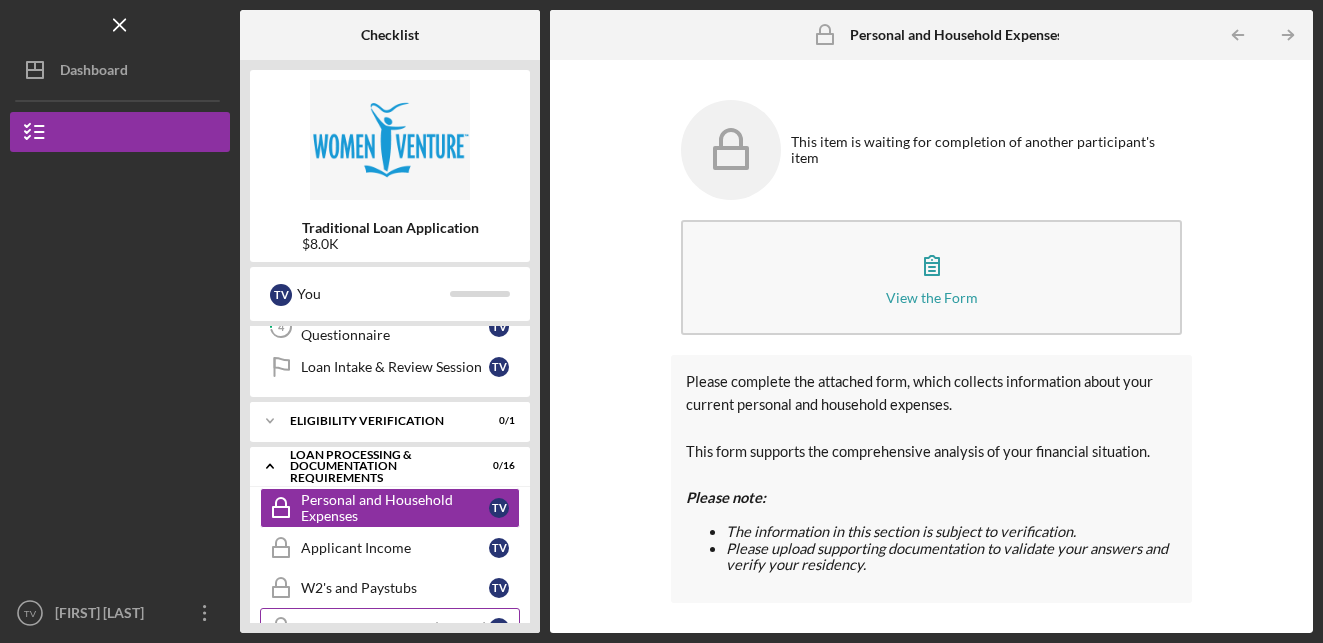 scroll, scrollTop: 181, scrollLeft: 0, axis: vertical 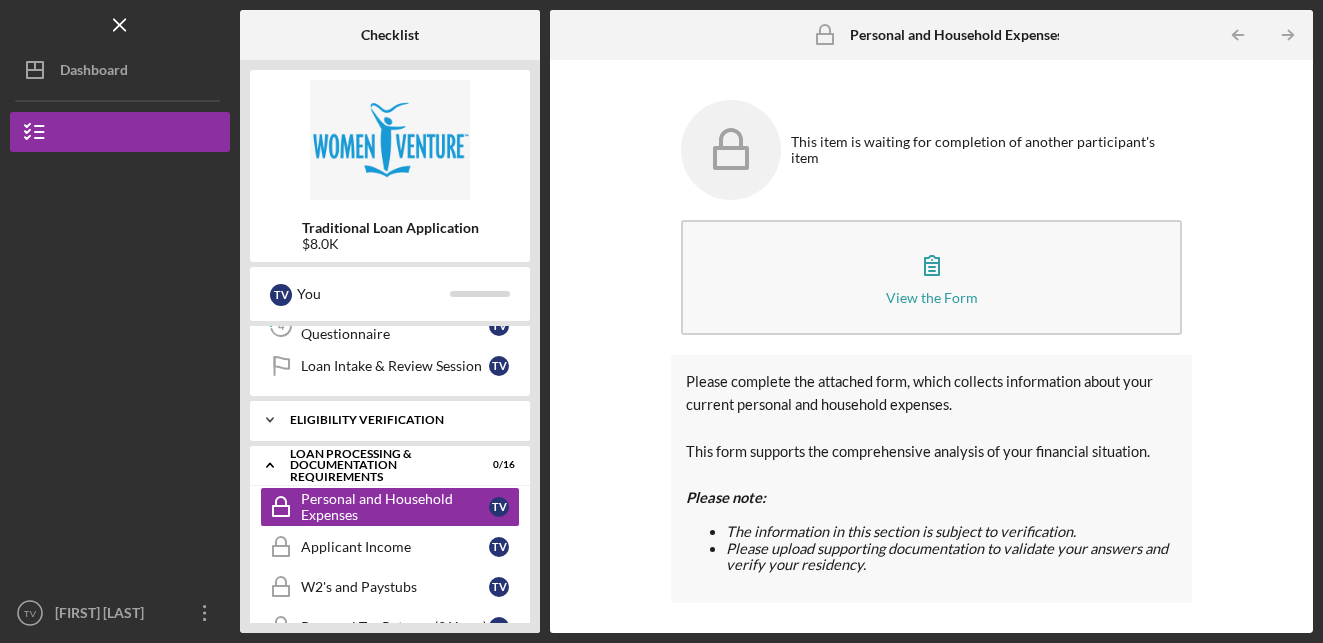 click on "Icon/Expander Eligibility Verification 0 / 1" at bounding box center (390, 420) 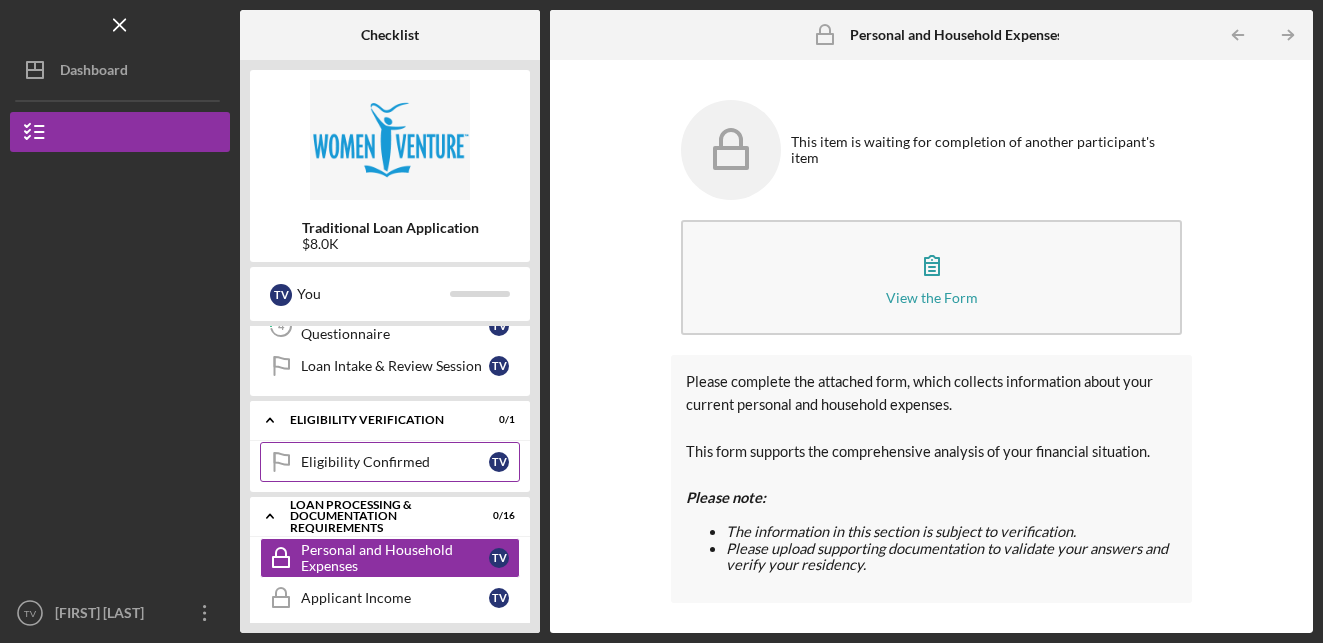 click on "Eligibility Confirmed" at bounding box center [395, 462] 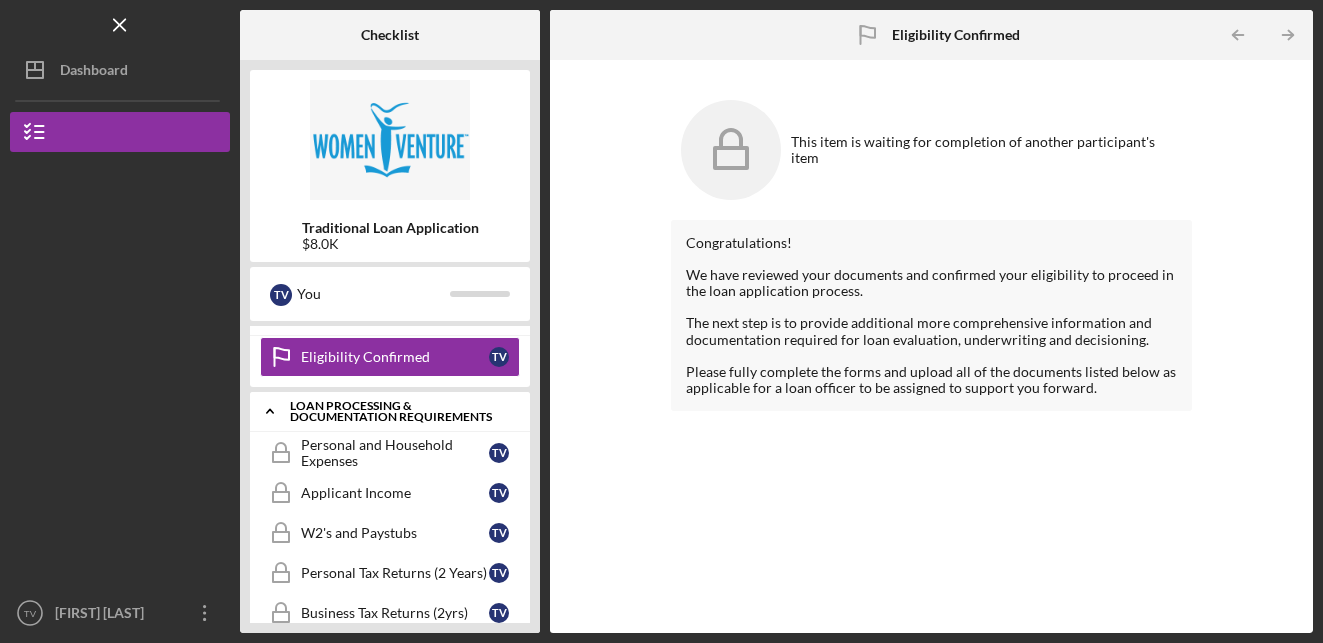 scroll, scrollTop: 288, scrollLeft: 0, axis: vertical 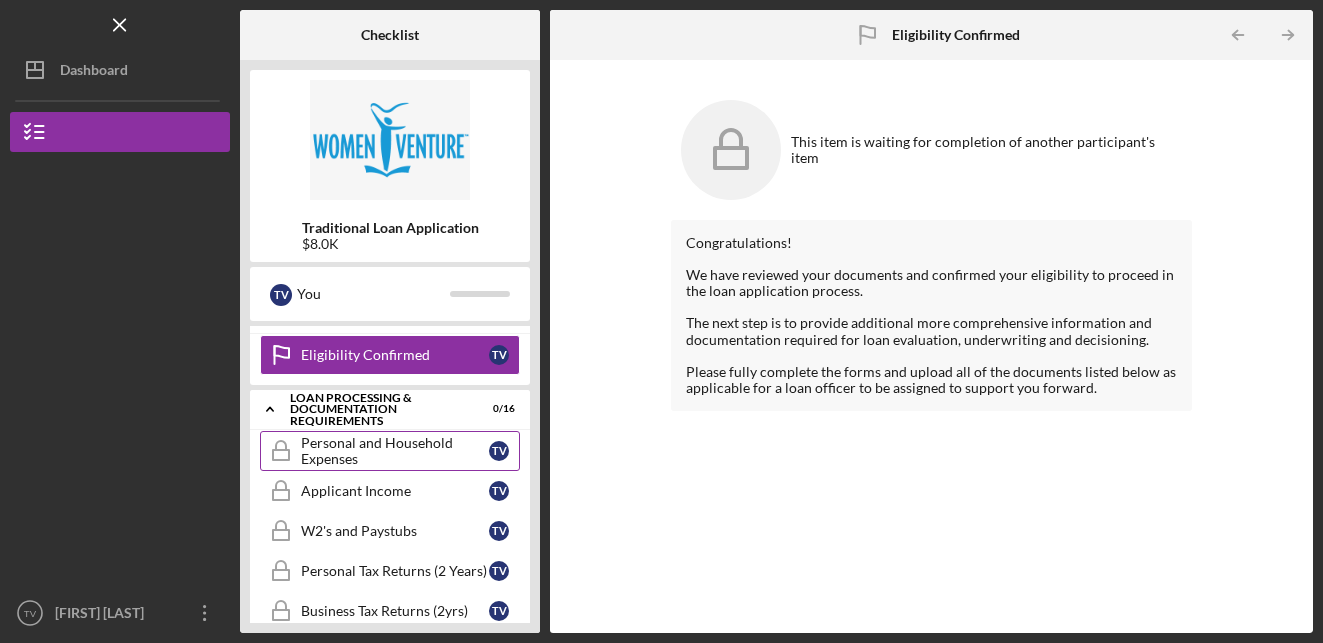click on "Personal and Household Expenses" at bounding box center [395, 451] 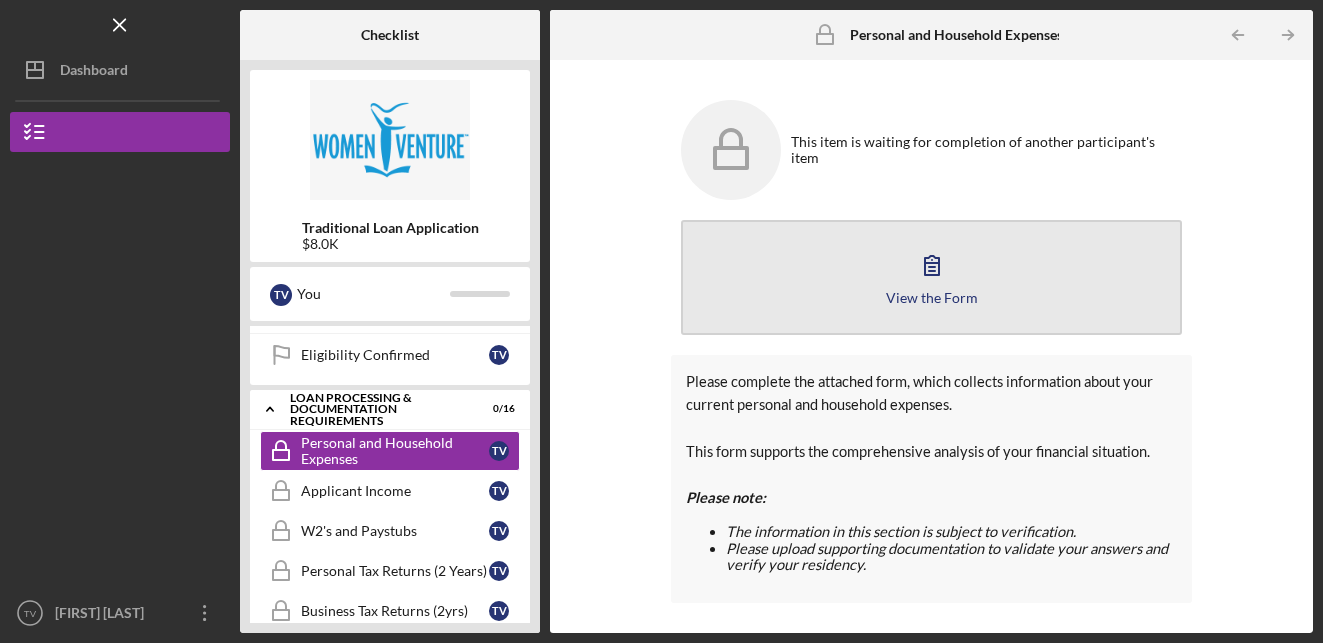 click 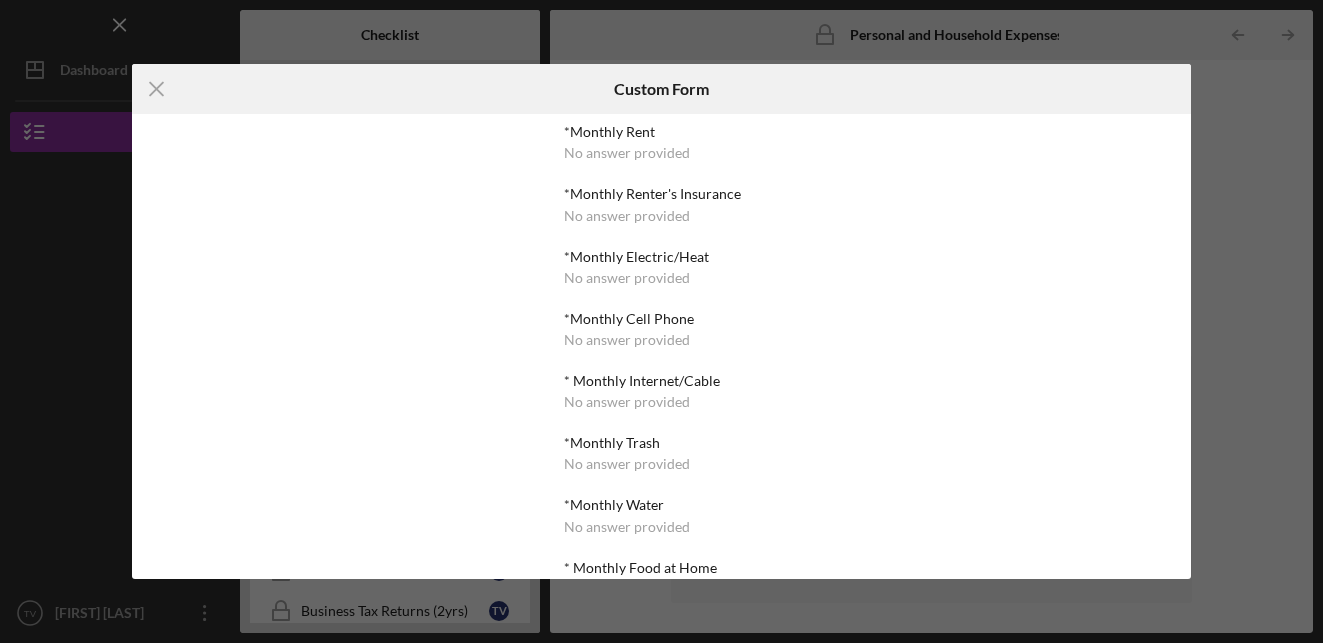 click on "*Monthly Rent No answer provided *Monthly Renter's Insurance No answer provided *Monthly Electric/Heat No answer provided *Monthly Cell Phone No answer provided * Monthly Internet/Cable No answer provided *Monthly Trash No answer provided *Monthly Water No answer provided * Monthly Food at Home No answer provided *Monthly Food away from Home No answer provided *Monthly Personal Care No answer provided *Monthly Health Insurance No answer provided *Monthly Medications/Prescriptions No answer provided *Monthly Medical/Dental out of pocket No answer provided *Monthly Childcare No answer provided *Monthly Recreation/Social/Hobbies No answer provided *Monthly Car Insurance No answer provided *Monthly Gas/Fuel Cost No answer provided *Monthly Maintenance/Repairs  No answer provided *Annual Tabs No answer provided Other  No answer provided" at bounding box center (661, 346) 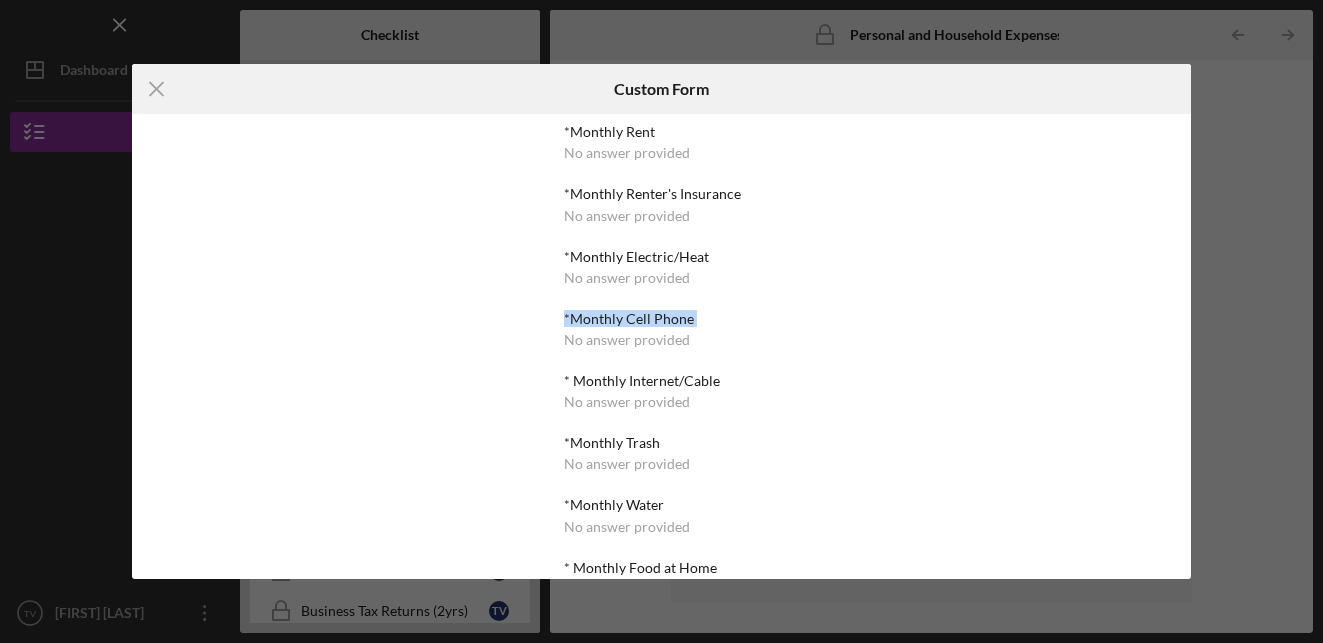 click on "*Monthly Rent No answer provided *Monthly Renter's Insurance No answer provided *Monthly Electric/Heat No answer provided *Monthly Cell Phone No answer provided * Monthly Internet/Cable No answer provided *Monthly Trash No answer provided *Monthly Water No answer provided * Monthly Food at Home No answer provided *Monthly Food away from Home No answer provided *Monthly Personal Care No answer provided *Monthly Health Insurance No answer provided *Monthly Medications/Prescriptions No answer provided *Monthly Medical/Dental out of pocket No answer provided *Monthly Childcare No answer provided *Monthly Recreation/Social/Hobbies No answer provided *Monthly Car Insurance No answer provided *Monthly Gas/Fuel Cost No answer provided *Monthly Maintenance/Repairs  No answer provided *Annual Tabs No answer provided Other  No answer provided" at bounding box center [661, 346] 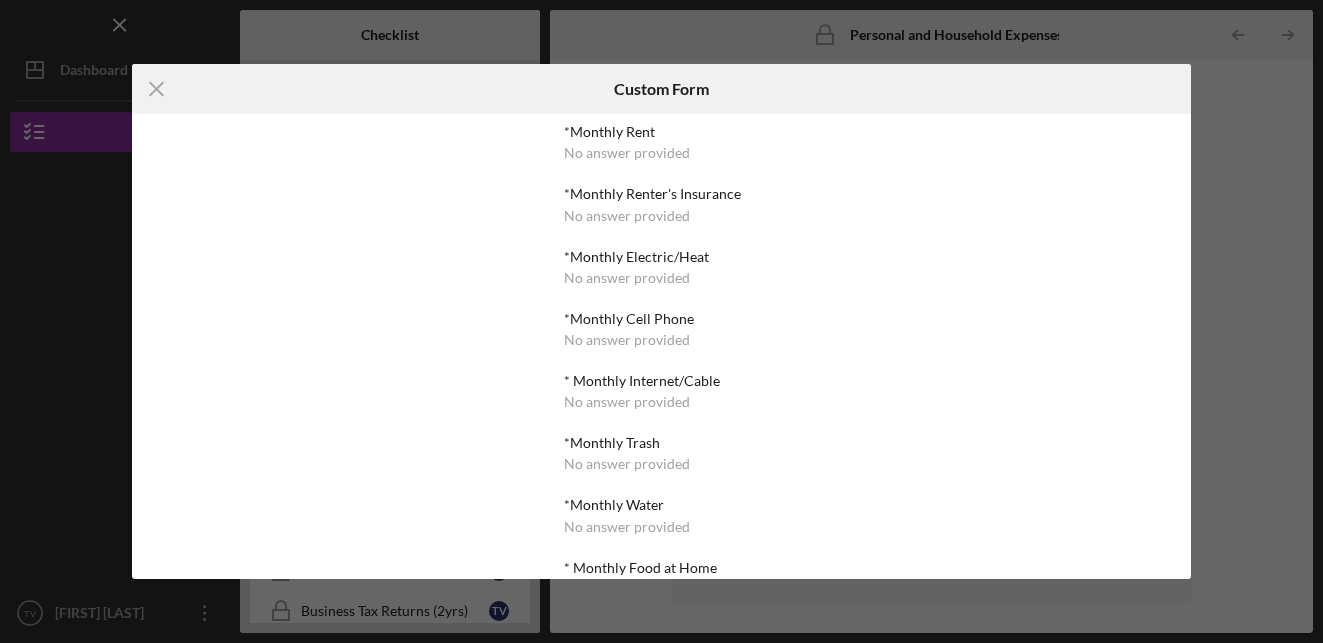 click on "*Monthly Rent No answer provided *Monthly Renter's Insurance No answer provided *Monthly Electric/Heat No answer provided *Monthly Cell Phone No answer provided * Monthly Internet/Cable No answer provided *Monthly Trash No answer provided *Monthly Water No answer provided * Monthly Food at Home No answer provided *Monthly Food away from Home No answer provided *Monthly Personal Care No answer provided *Monthly Health Insurance No answer provided *Monthly Medications/Prescriptions No answer provided *Monthly Medical/Dental out of pocket No answer provided *Monthly Childcare No answer provided *Monthly Recreation/Social/Hobbies No answer provided *Monthly Car Insurance No answer provided *Monthly Gas/Fuel Cost No answer provided *Monthly Maintenance/Repairs  No answer provided *Annual Tabs No answer provided Other  No answer provided" at bounding box center (661, 346) 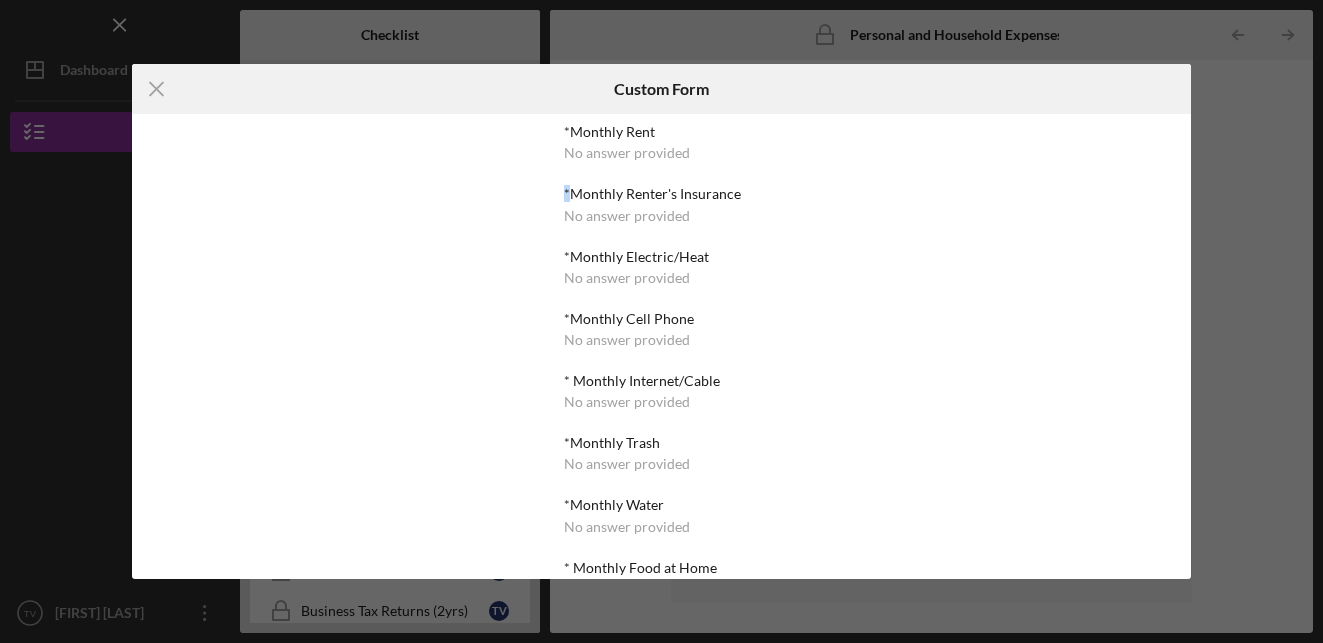 click on "*Monthly Rent No answer provided *Monthly Renter's Insurance No answer provided *Monthly Electric/Heat No answer provided *Monthly Cell Phone No answer provided * Monthly Internet/Cable No answer provided *Monthly Trash No answer provided *Monthly Water No answer provided * Monthly Food at Home No answer provided *Monthly Food away from Home No answer provided *Monthly Personal Care No answer provided *Monthly Health Insurance No answer provided *Monthly Medications/Prescriptions No answer provided *Monthly Medical/Dental out of pocket No answer provided *Monthly Childcare No answer provided *Monthly Recreation/Social/Hobbies No answer provided *Monthly Car Insurance No answer provided *Monthly Gas/Fuel Cost No answer provided *Monthly Maintenance/Repairs  No answer provided *Annual Tabs No answer provided Other  No answer provided" at bounding box center (661, 346) 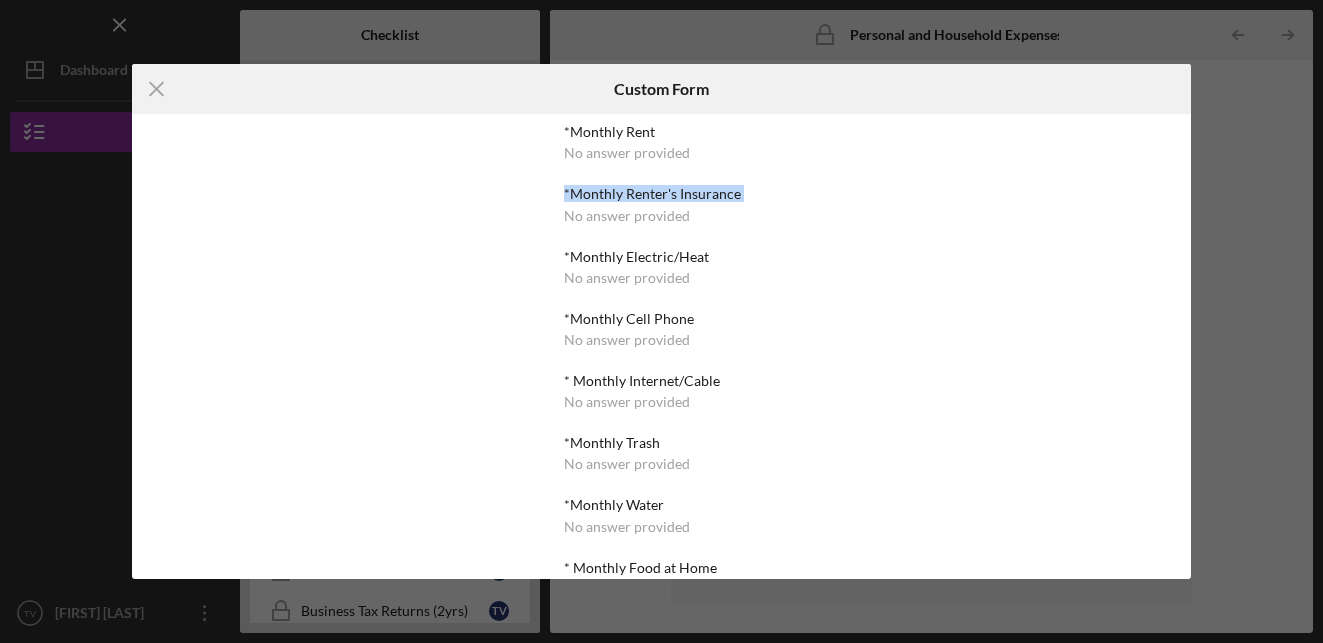 click on "*Monthly Rent No answer provided *Monthly Renter's Insurance No answer provided *Monthly Electric/Heat No answer provided *Monthly Cell Phone No answer provided * Monthly Internet/Cable No answer provided *Monthly Trash No answer provided *Monthly Water No answer provided * Monthly Food at Home No answer provided *Monthly Food away from Home No answer provided *Monthly Personal Care No answer provided *Monthly Health Insurance No answer provided *Monthly Medications/Prescriptions No answer provided *Monthly Medical/Dental out of pocket No answer provided *Monthly Childcare No answer provided *Monthly Recreation/Social/Hobbies No answer provided *Monthly Car Insurance No answer provided *Monthly Gas/Fuel Cost No answer provided *Monthly Maintenance/Repairs  No answer provided *Annual Tabs No answer provided Other  No answer provided" at bounding box center [661, 346] 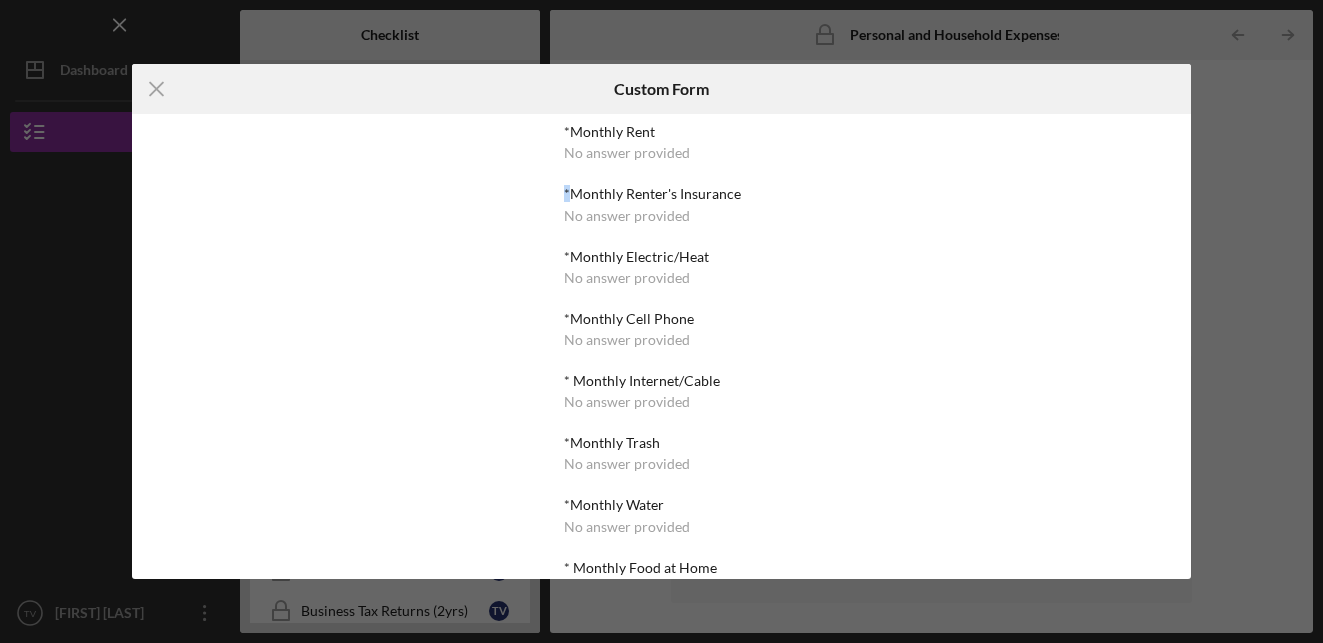 click on "*Monthly Rent No answer provided *Monthly Renter's Insurance No answer provided *Monthly Electric/Heat No answer provided *Monthly Cell Phone No answer provided * Monthly Internet/Cable No answer provided *Monthly Trash No answer provided *Monthly Water No answer provided * Monthly Food at Home No answer provided *Monthly Food away from Home No answer provided *Monthly Personal Care No answer provided *Monthly Health Insurance No answer provided *Monthly Medications/Prescriptions No answer provided *Monthly Medical/Dental out of pocket No answer provided *Monthly Childcare No answer provided *Monthly Recreation/Social/Hobbies No answer provided *Monthly Car Insurance No answer provided *Monthly Gas/Fuel Cost No answer provided *Monthly Maintenance/Repairs  No answer provided *Annual Tabs No answer provided Other  No answer provided" at bounding box center (661, 346) 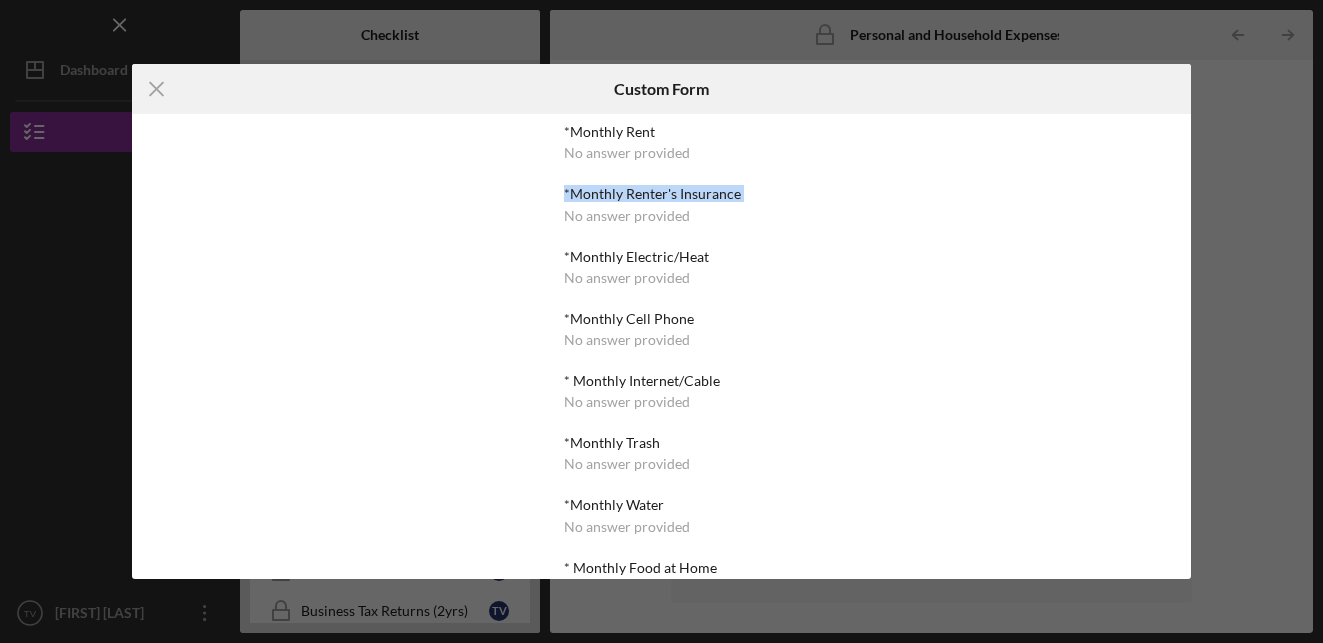 click on "*Monthly Rent No answer provided *Monthly Renter's Insurance No answer provided *Monthly Electric/Heat No answer provided *Monthly Cell Phone No answer provided * Monthly Internet/Cable No answer provided *Monthly Trash No answer provided *Monthly Water No answer provided * Monthly Food at Home No answer provided *Monthly Food away from Home No answer provided *Monthly Personal Care No answer provided *Monthly Health Insurance No answer provided *Monthly Medications/Prescriptions No answer provided *Monthly Medical/Dental out of pocket No answer provided *Monthly Childcare No answer provided *Monthly Recreation/Social/Hobbies No answer provided *Monthly Car Insurance No answer provided *Monthly Gas/Fuel Cost No answer provided *Monthly Maintenance/Repairs  No answer provided *Annual Tabs No answer provided Other  No answer provided" at bounding box center (661, 346) 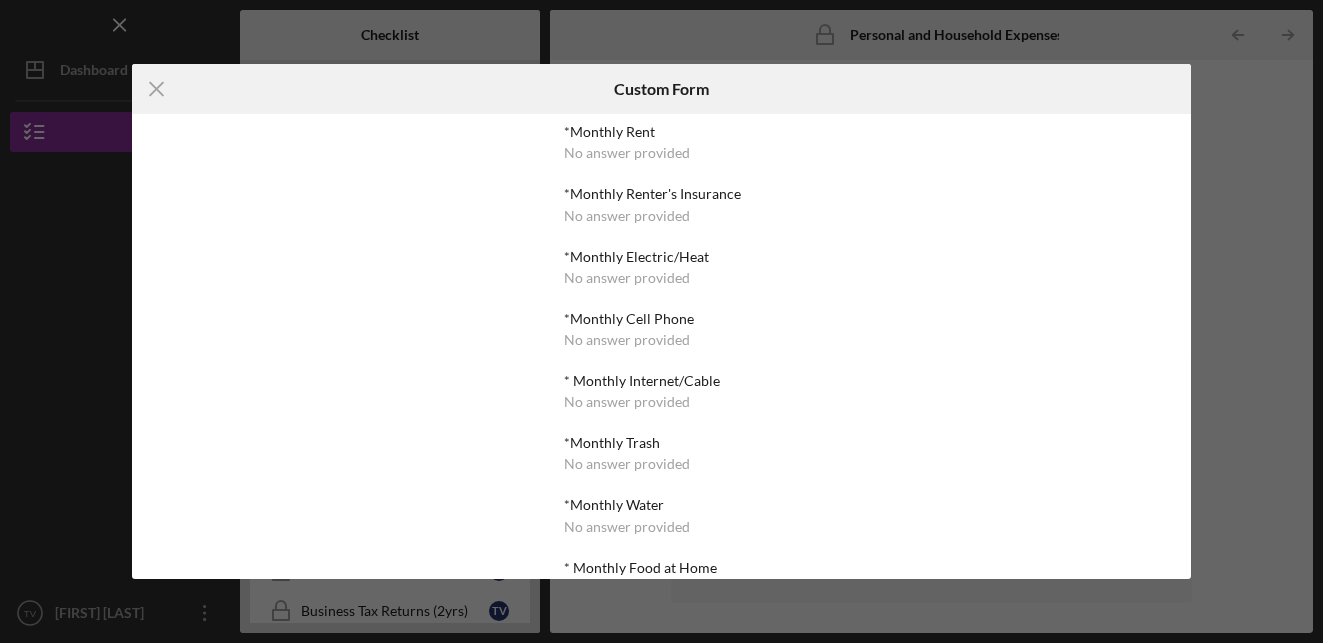 click on "*Monthly Rent No answer provided *Monthly Renter's Insurance No answer provided *Monthly Electric/Heat No answer provided *Monthly Cell Phone No answer provided * Monthly Internet/Cable No answer provided *Monthly Trash No answer provided *Monthly Water No answer provided * Monthly Food at Home No answer provided *Monthly Food away from Home No answer provided *Monthly Personal Care No answer provided *Monthly Health Insurance No answer provided *Monthly Medications/Prescriptions No answer provided *Monthly Medical/Dental out of pocket No answer provided *Monthly Childcare No answer provided *Monthly Recreation/Social/Hobbies No answer provided *Monthly Car Insurance No answer provided *Monthly Gas/Fuel Cost No answer provided *Monthly Maintenance/Repairs  No answer provided *Annual Tabs No answer provided Other  No answer provided" at bounding box center [661, 346] 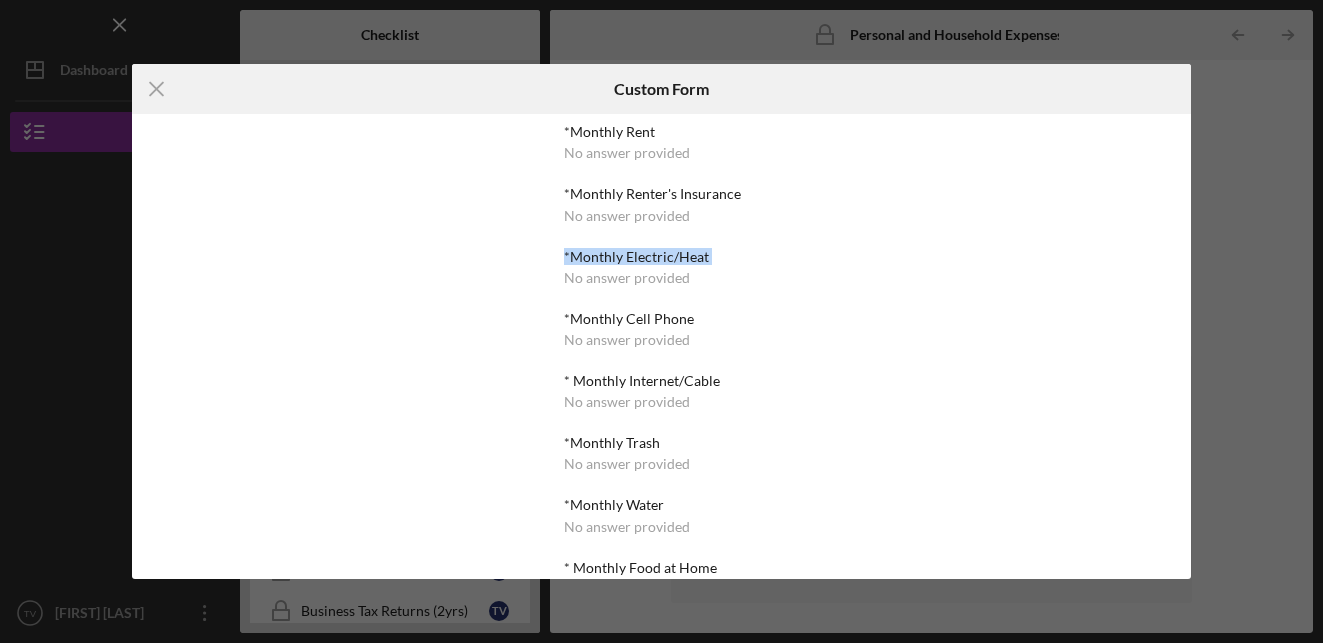 click on "*Monthly Rent No answer provided *Monthly Renter's Insurance No answer provided *Monthly Electric/Heat No answer provided *Monthly Cell Phone No answer provided * Monthly Internet/Cable No answer provided *Monthly Trash No answer provided *Monthly Water No answer provided * Monthly Food at Home No answer provided *Monthly Food away from Home No answer provided *Monthly Personal Care No answer provided *Monthly Health Insurance No answer provided *Monthly Medications/Prescriptions No answer provided *Monthly Medical/Dental out of pocket No answer provided *Monthly Childcare No answer provided *Monthly Recreation/Social/Hobbies No answer provided *Monthly Car Insurance No answer provided *Monthly Gas/Fuel Cost No answer provided *Monthly Maintenance/Repairs  No answer provided *Annual Tabs No answer provided Other  No answer provided" at bounding box center [661, 346] 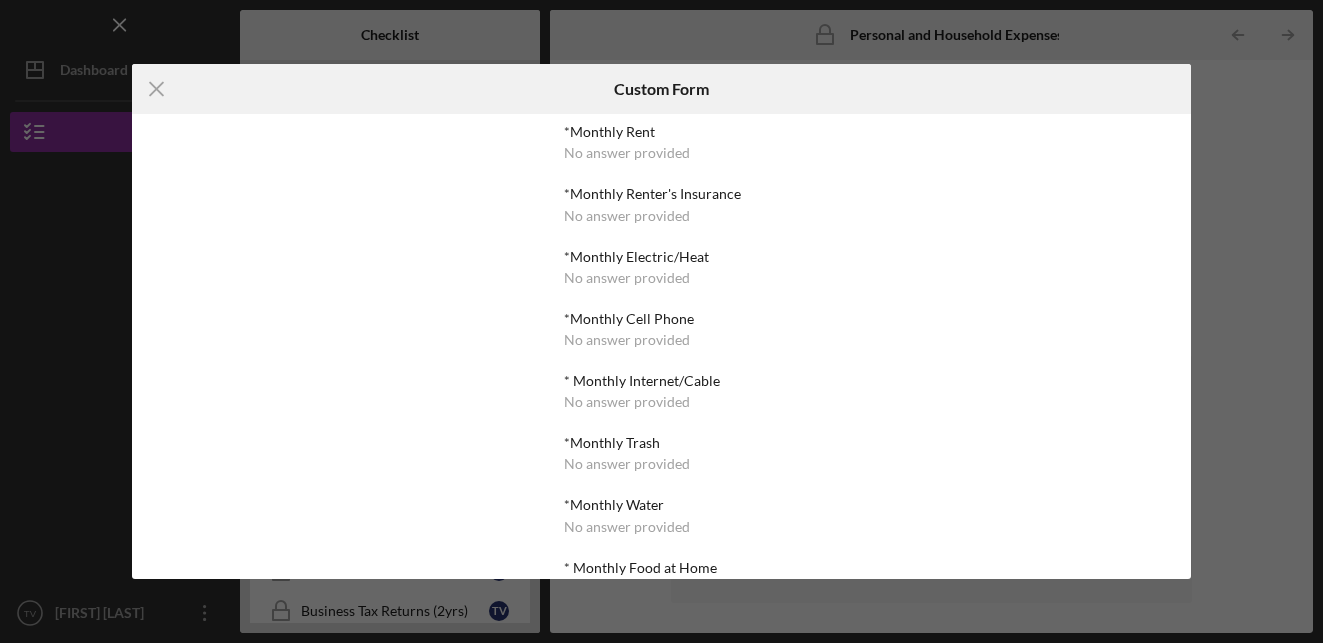 click on "*Monthly Rent No answer provided *Monthly Renter's Insurance No answer provided *Monthly Electric/Heat No answer provided *Monthly Cell Phone No answer provided * Monthly Internet/Cable No answer provided *Monthly Trash No answer provided *Monthly Water No answer provided * Monthly Food at Home No answer provided *Monthly Food away from Home No answer provided *Monthly Personal Care No answer provided *Monthly Health Insurance No answer provided *Monthly Medications/Prescriptions No answer provided *Monthly Medical/Dental out of pocket No answer provided *Monthly Childcare No answer provided *Monthly Recreation/Social/Hobbies No answer provided *Monthly Car Insurance No answer provided *Monthly Gas/Fuel Cost No answer provided *Monthly Maintenance/Repairs  No answer provided *Annual Tabs No answer provided Other  No answer provided" at bounding box center (661, 346) 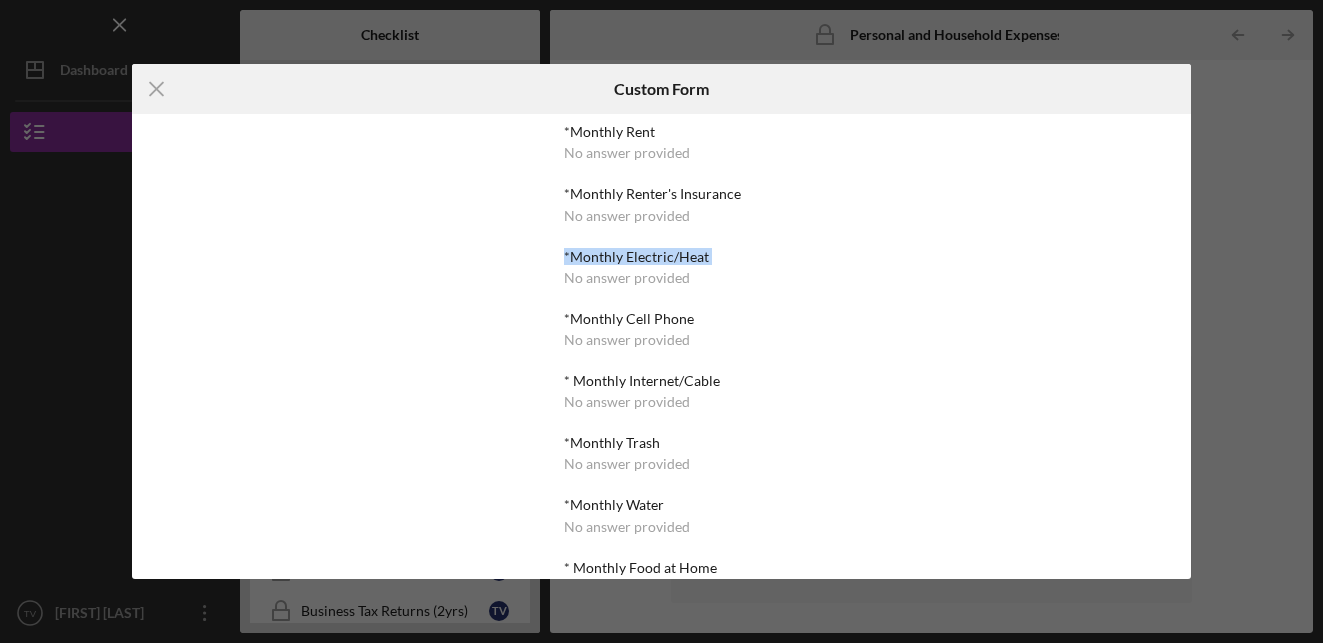 click on "*Monthly Rent No answer provided *Monthly Renter's Insurance No answer provided *Monthly Electric/Heat No answer provided *Monthly Cell Phone No answer provided * Monthly Internet/Cable No answer provided *Monthly Trash No answer provided *Monthly Water No answer provided * Monthly Food at Home No answer provided *Monthly Food away from Home No answer provided *Monthly Personal Care No answer provided *Monthly Health Insurance No answer provided *Monthly Medications/Prescriptions No answer provided *Monthly Medical/Dental out of pocket No answer provided *Monthly Childcare No answer provided *Monthly Recreation/Social/Hobbies No answer provided *Monthly Car Insurance No answer provided *Monthly Gas/Fuel Cost No answer provided *Monthly Maintenance/Repairs  No answer provided *Annual Tabs No answer provided Other  No answer provided" at bounding box center (661, 346) 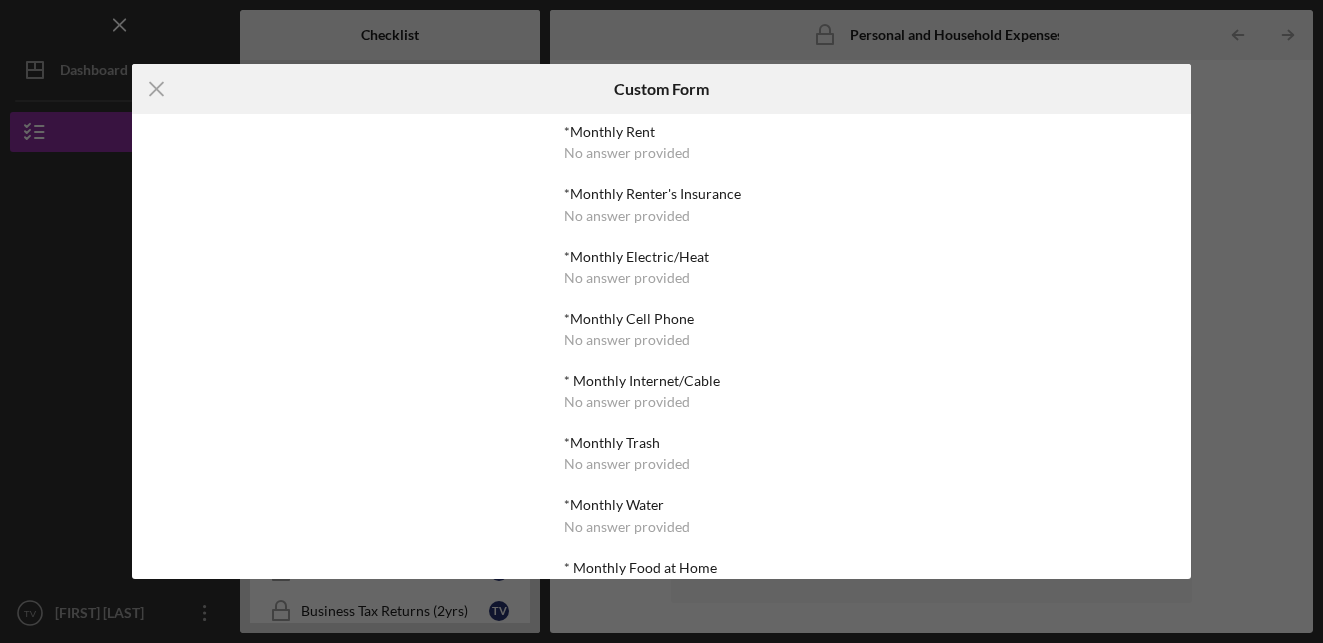 click on "* Monthly Internet/Cable No answer provided" at bounding box center (661, 391) 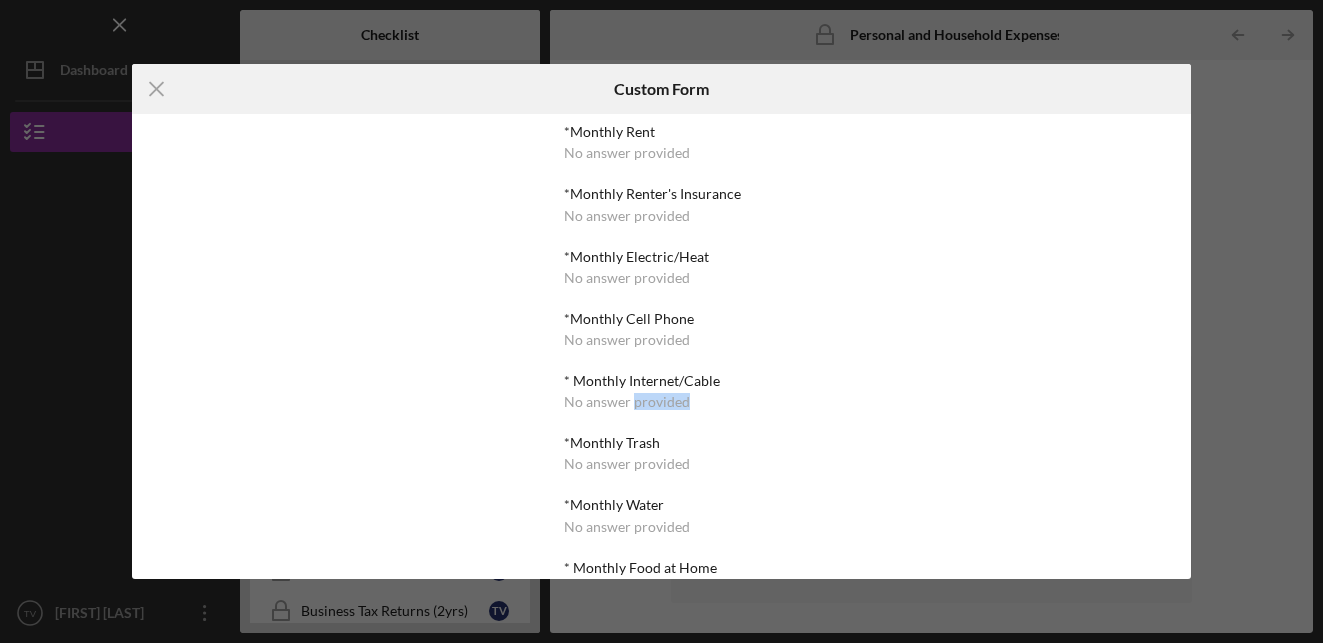 click on "* Monthly Internet/Cable No answer provided" at bounding box center (661, 391) 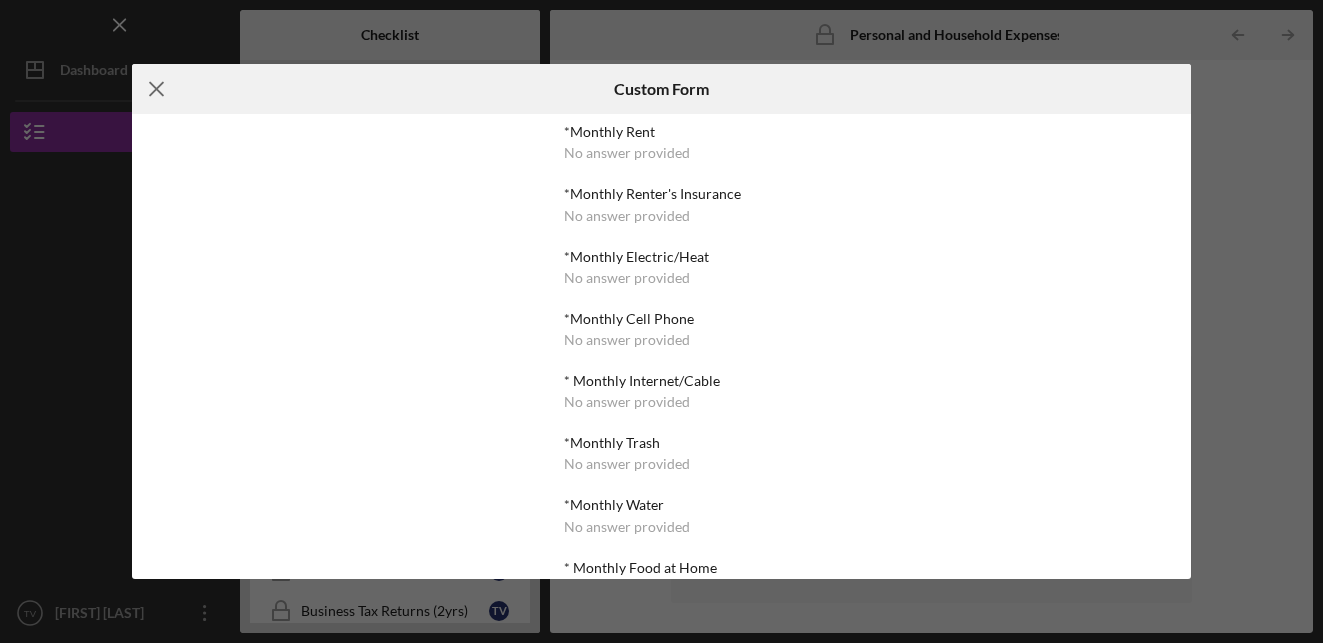 click on "Icon/Menu Close" 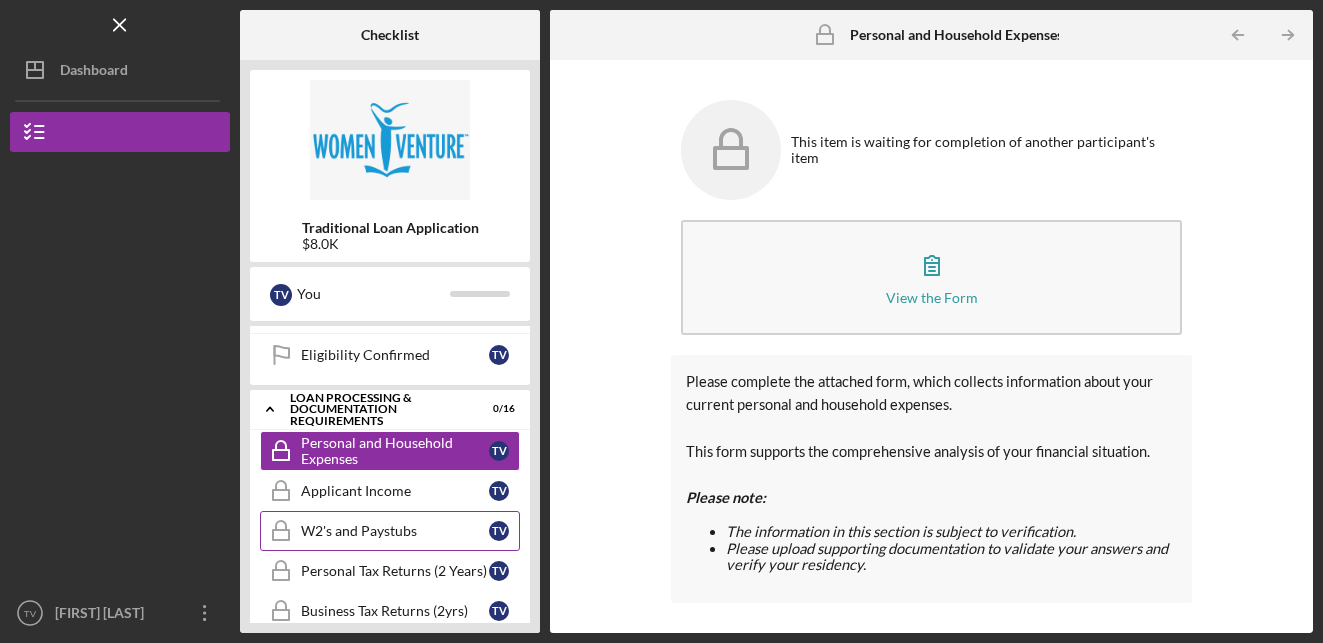 click on "W2's and Paystubs" at bounding box center [395, 531] 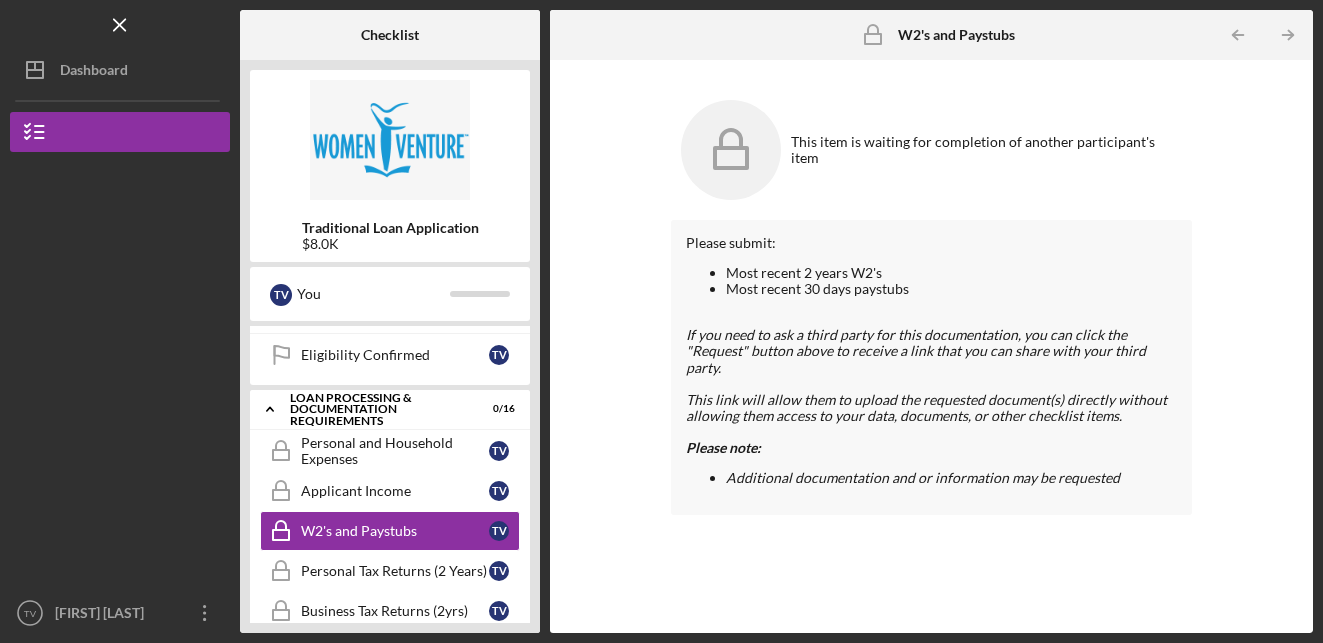 click on "Most recent 2 years W2's" at bounding box center (951, 273) 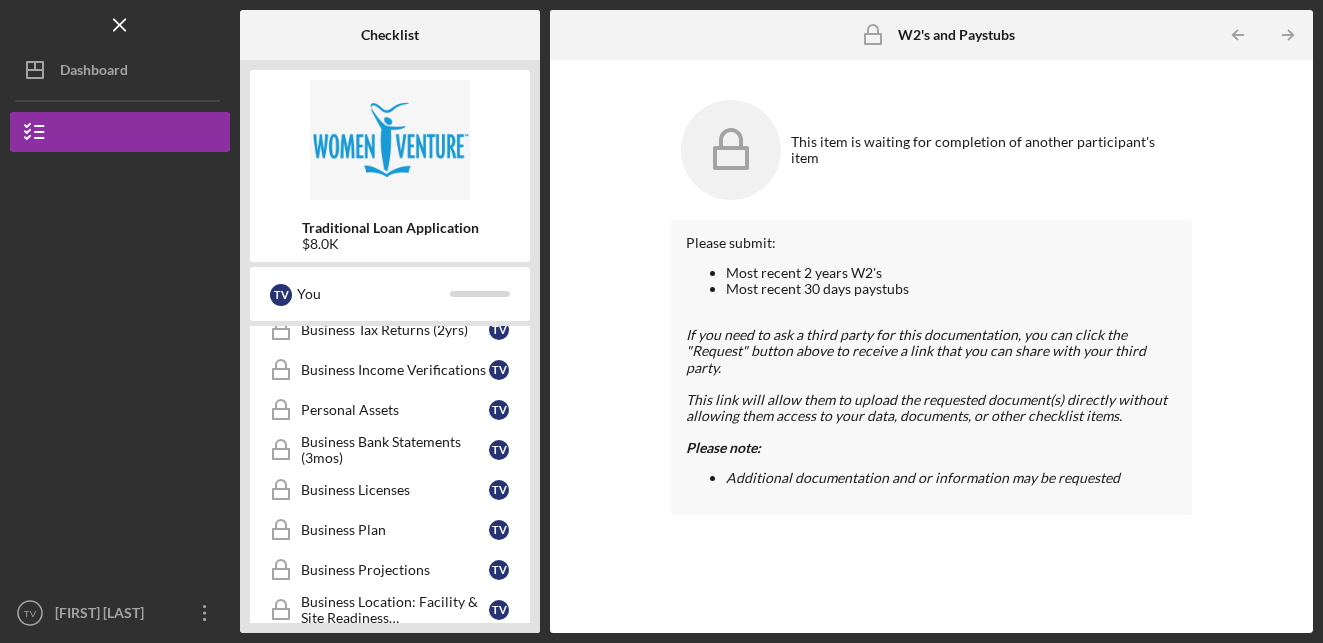 scroll, scrollTop: 567, scrollLeft: 0, axis: vertical 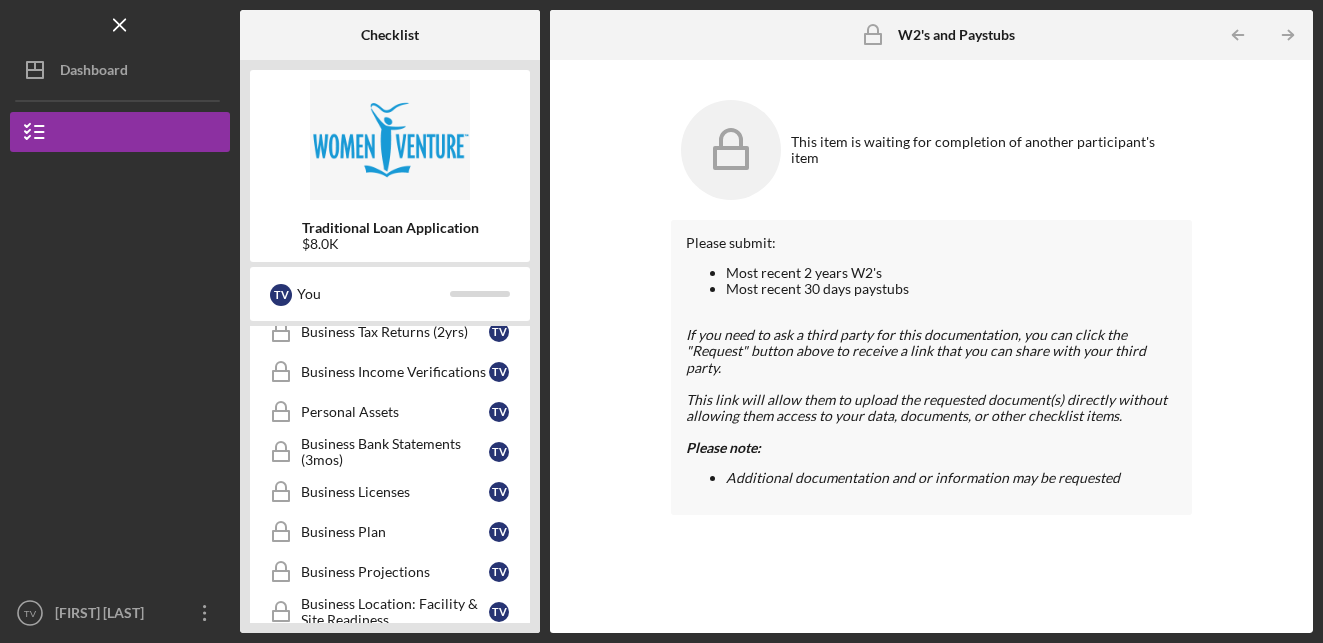 click on "Most recent 2 years W2's" at bounding box center [951, 273] 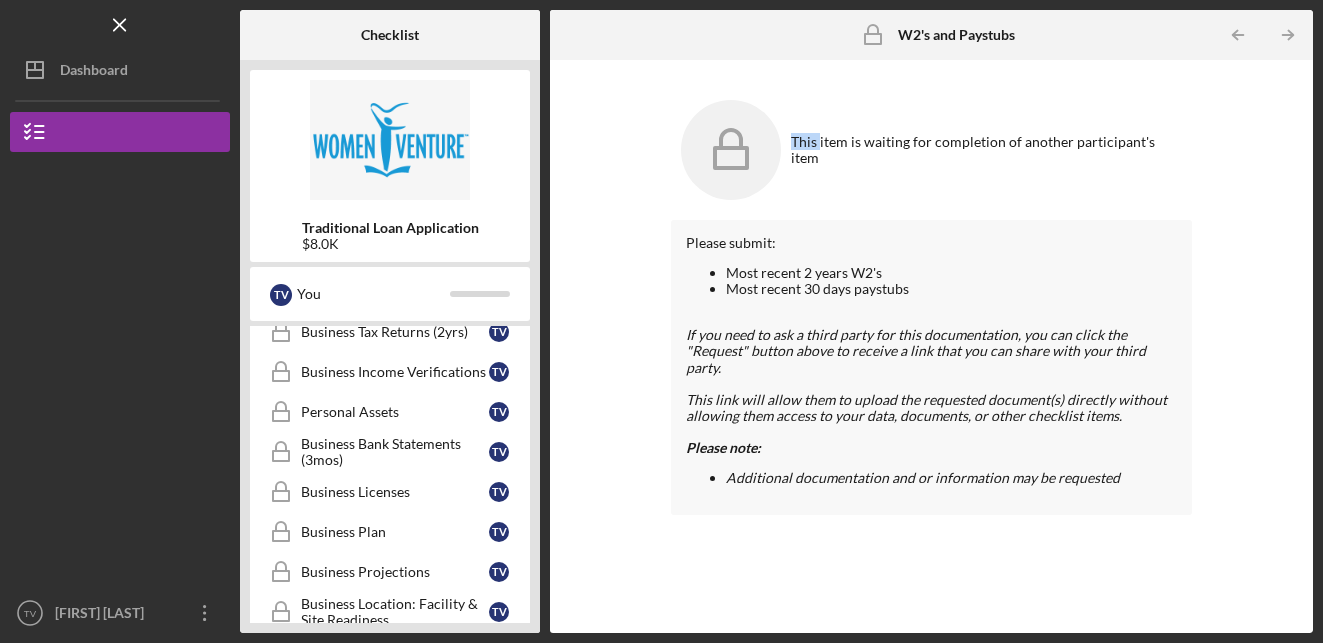 click 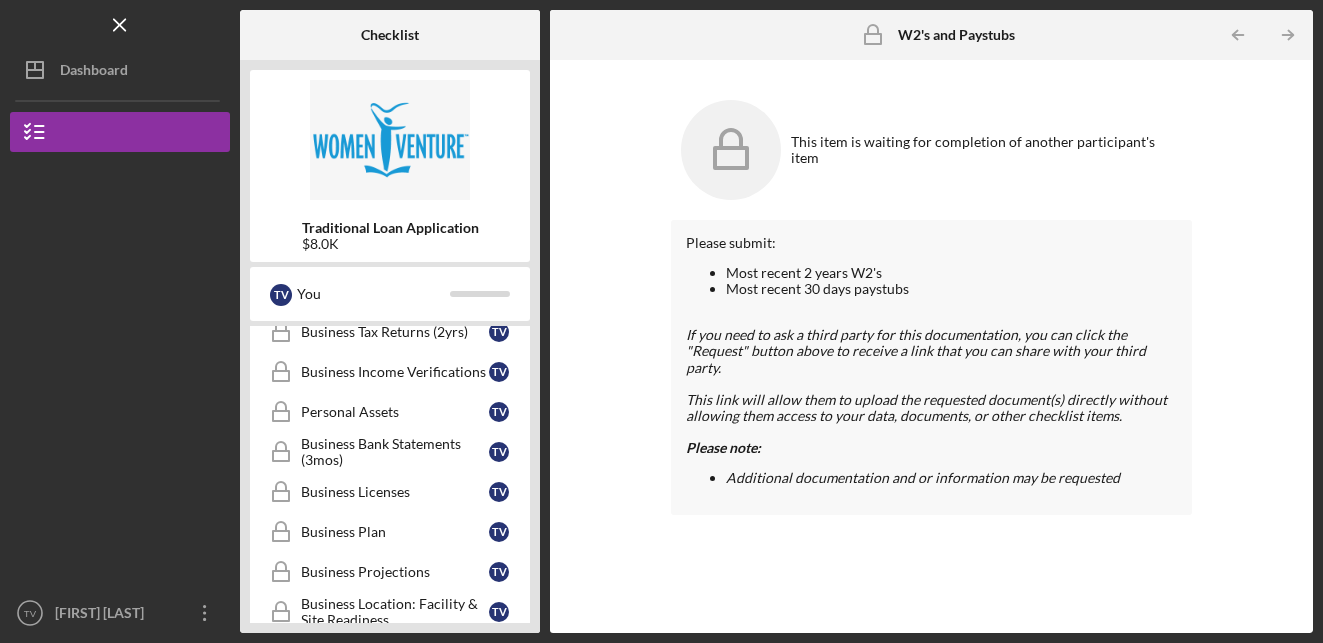 click on "This link will allow them to upload the requested document(s) directly without allowing them access to your data, documents, or other checklist items." at bounding box center (926, 407) 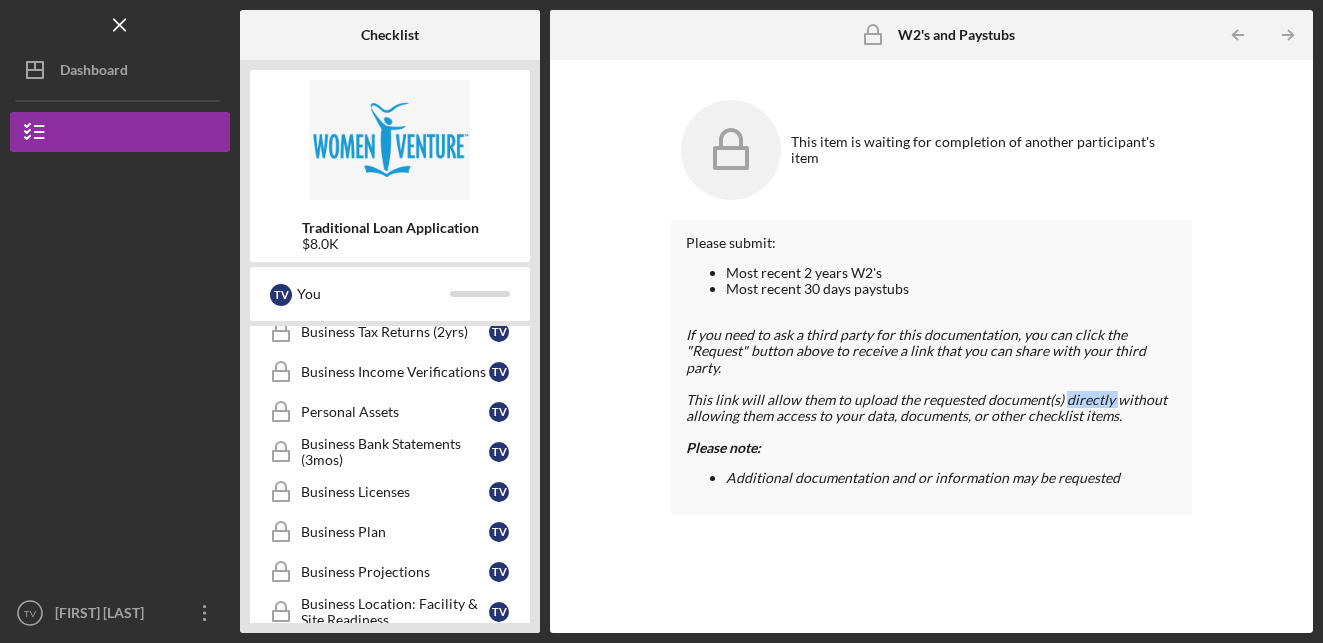 click on "This link will allow them to upload the requested document(s) directly without allowing them access to your data, documents, or other checklist items." at bounding box center [926, 407] 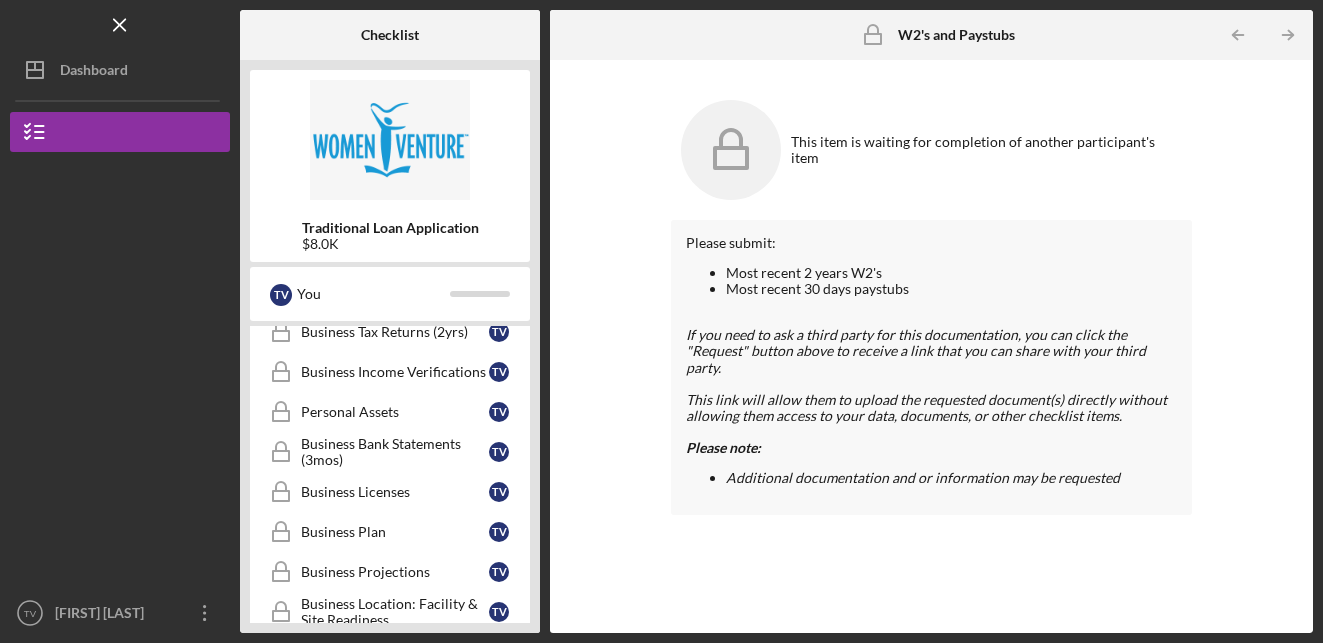 drag, startPoint x: 924, startPoint y: 458, endPoint x: 752, endPoint y: 271, distance: 254.07283 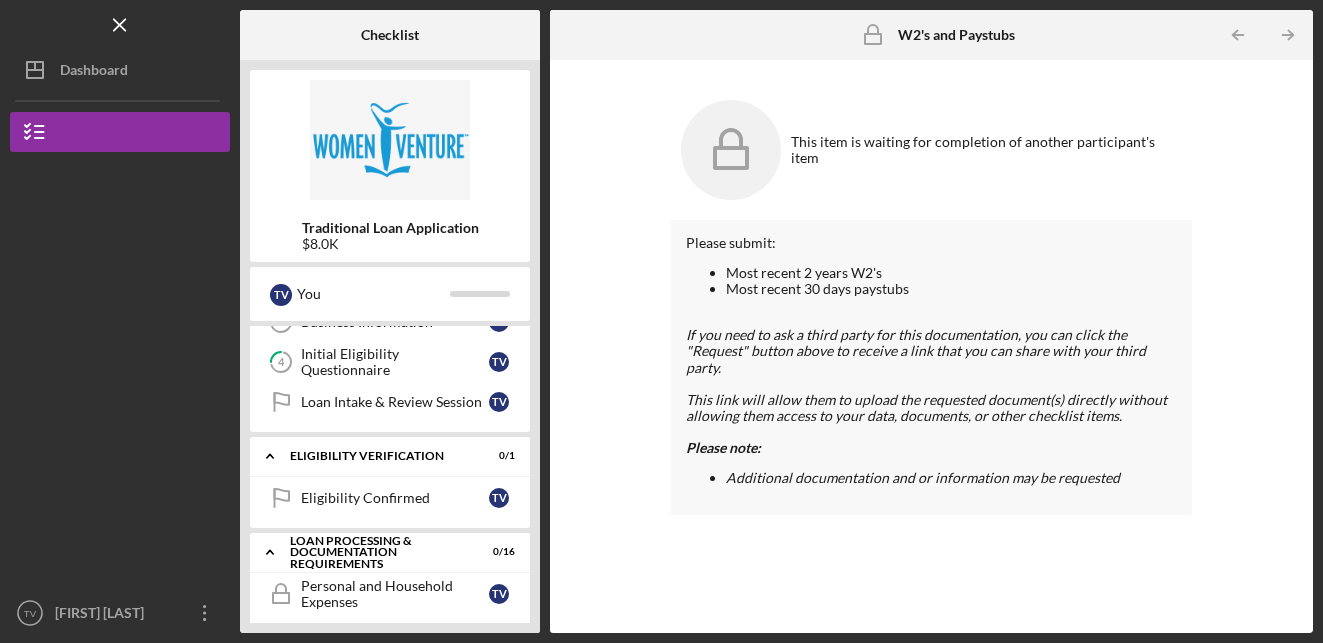 scroll, scrollTop: 0, scrollLeft: 0, axis: both 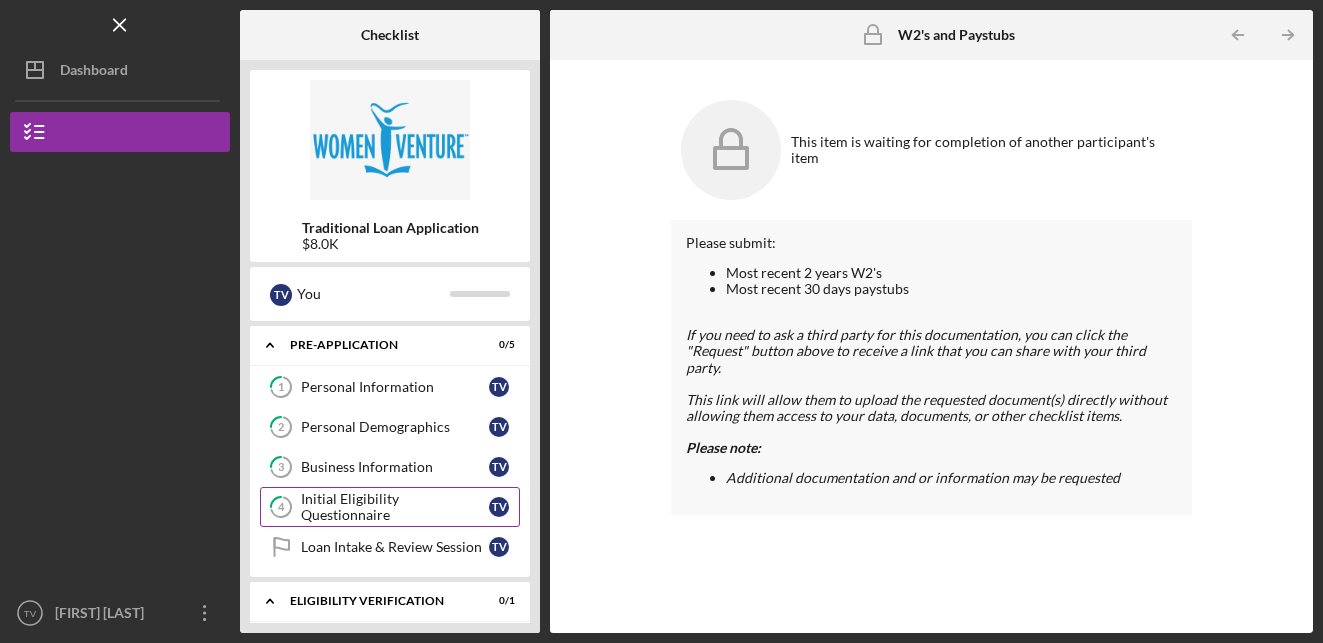 click on "Initial Eligibility Questionnaire" at bounding box center (395, 507) 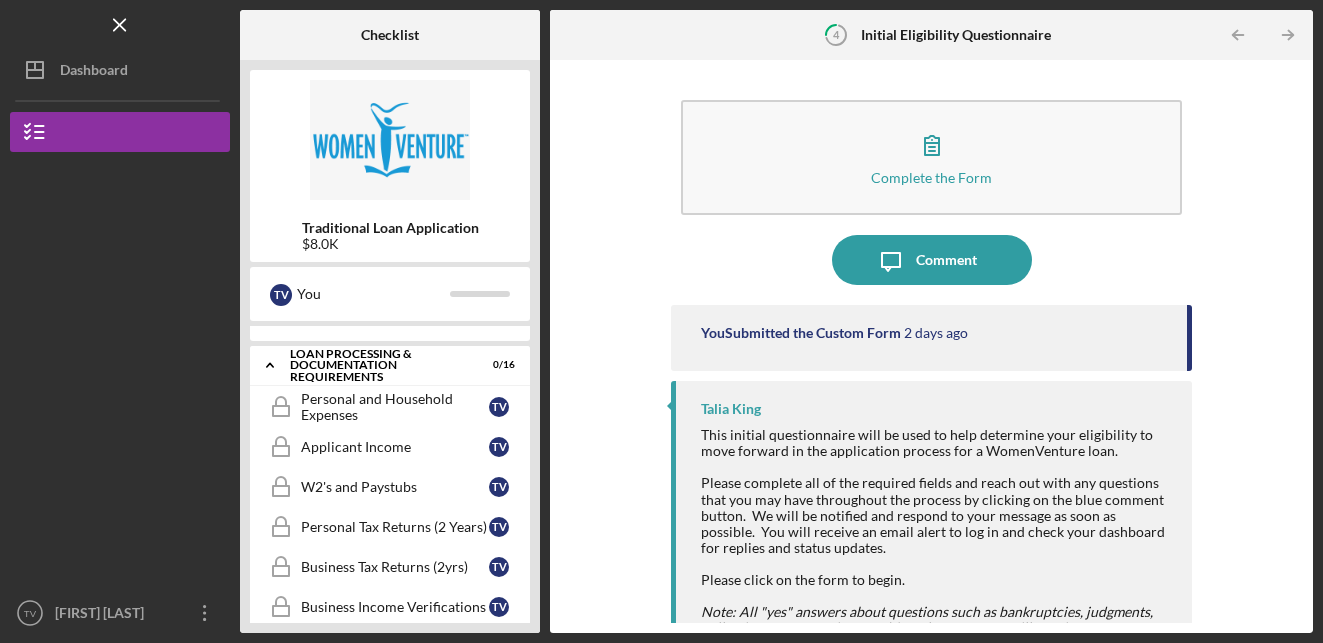 scroll, scrollTop: 352, scrollLeft: 0, axis: vertical 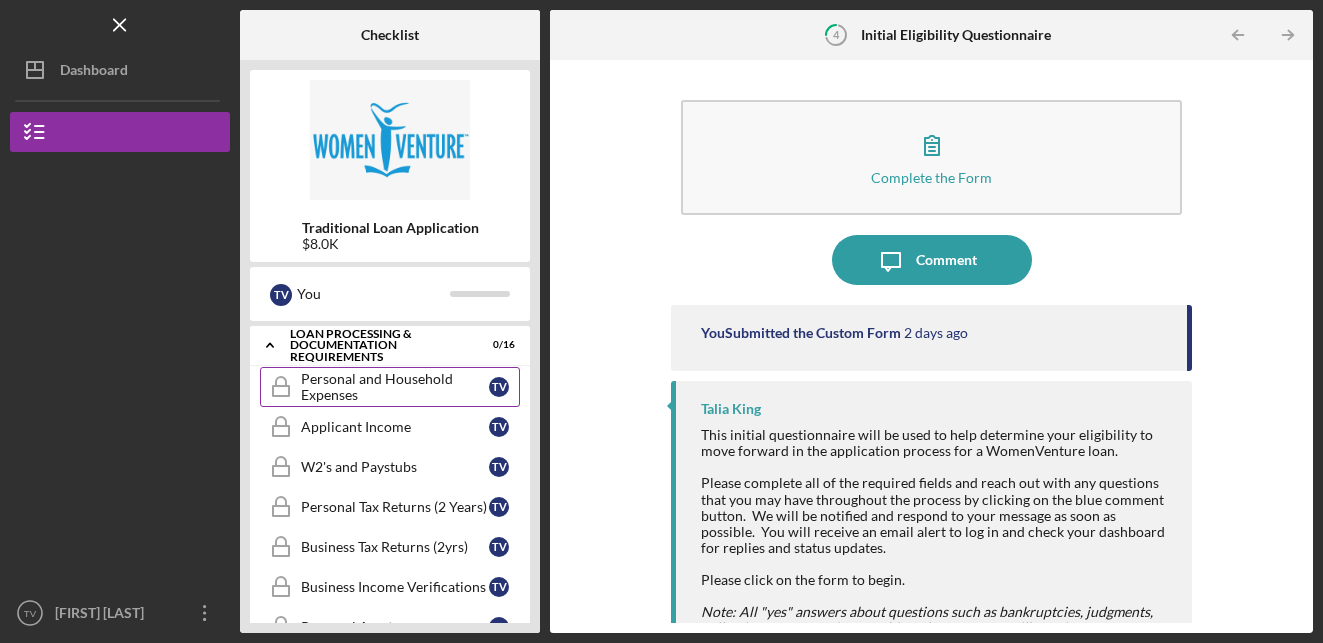 click on "Personal and Household Expenses  Personal and Household Expenses  T V" at bounding box center (390, 387) 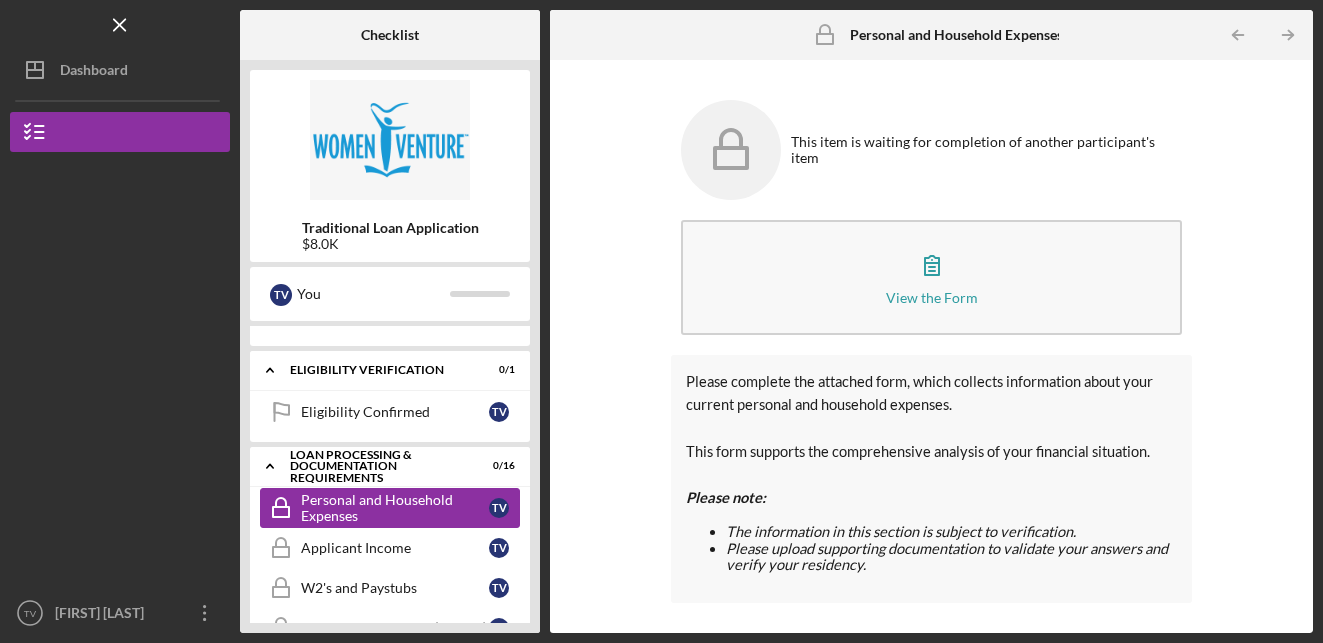 scroll, scrollTop: 230, scrollLeft: 0, axis: vertical 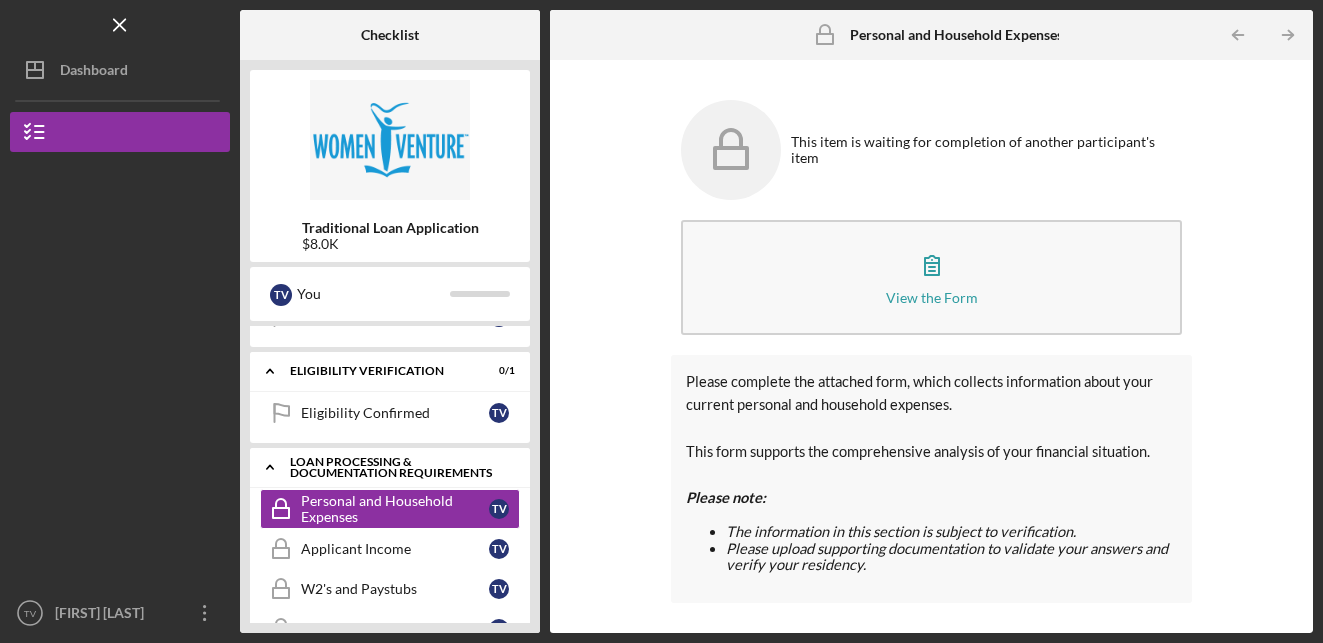 click on "Icon/Expander Loan Processing & Documentation Requirements 0 / 16" at bounding box center (390, 467) 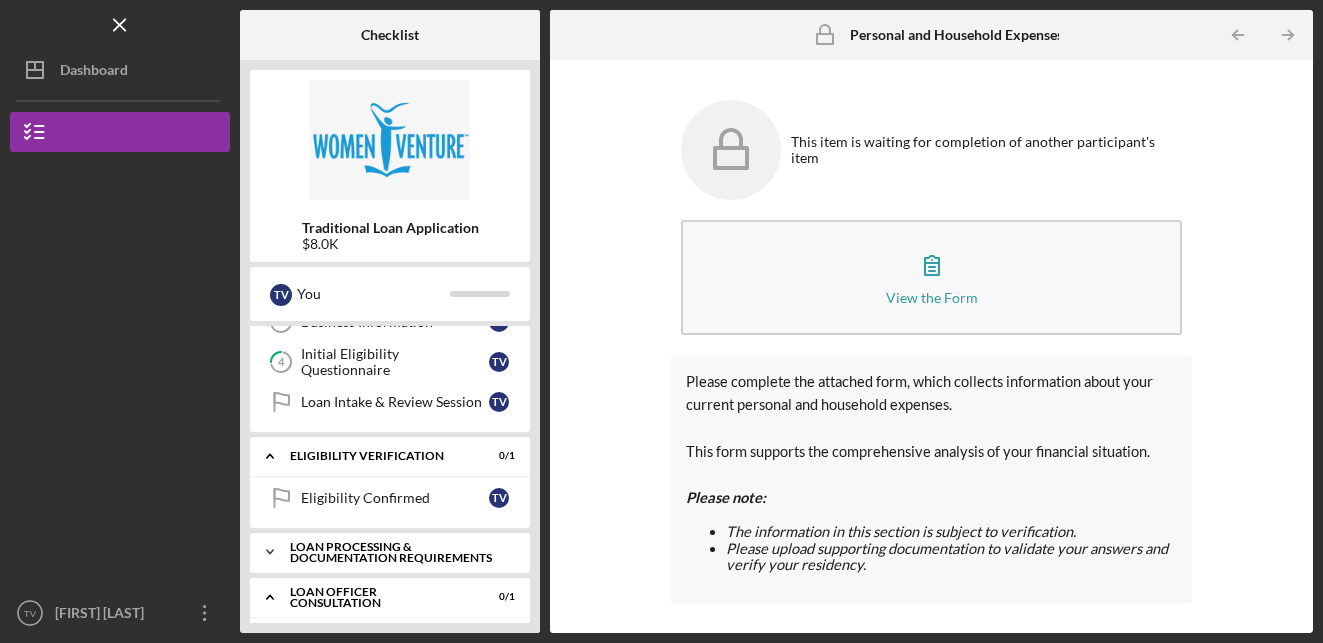 scroll, scrollTop: 171, scrollLeft: 0, axis: vertical 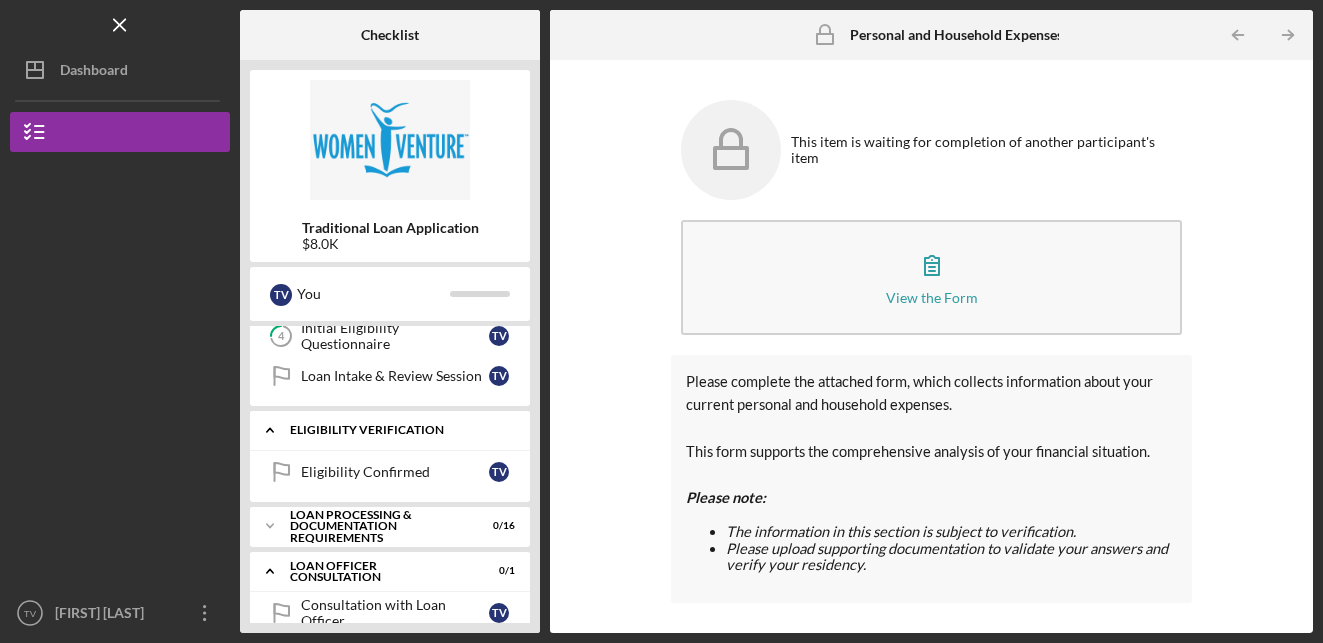 click on "Eligibility Verification" at bounding box center [397, 430] 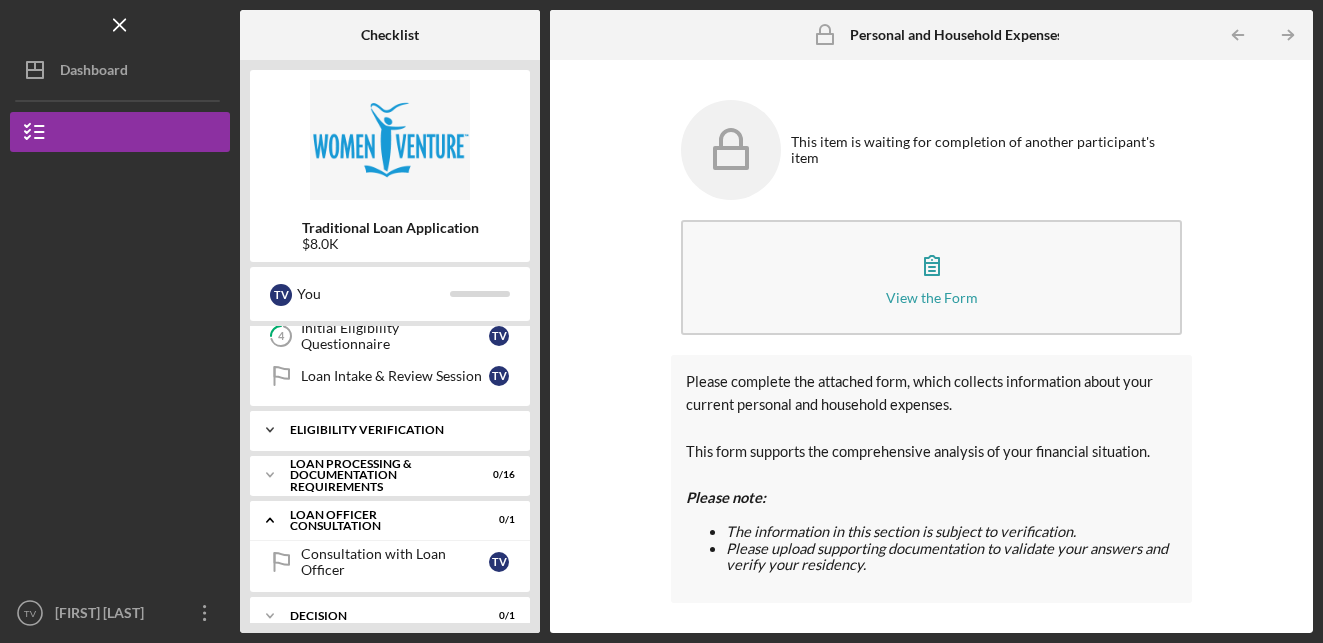scroll, scrollTop: 195, scrollLeft: 0, axis: vertical 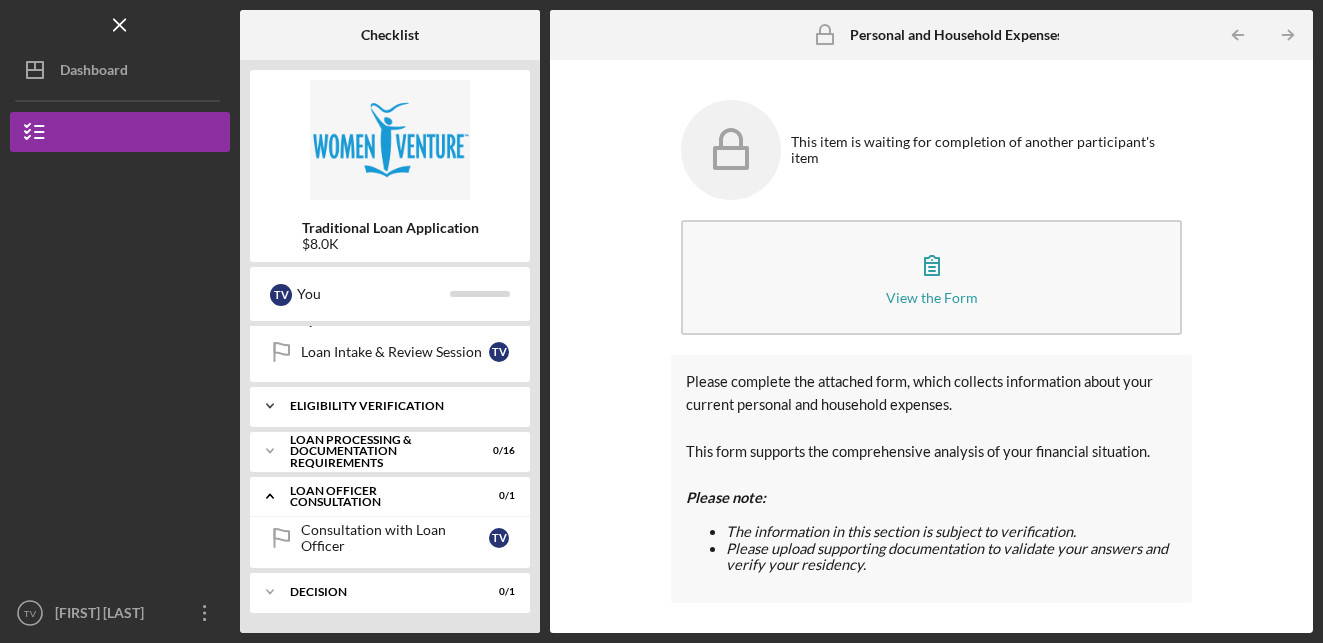 click on "Eligibility Verification" at bounding box center (397, 406) 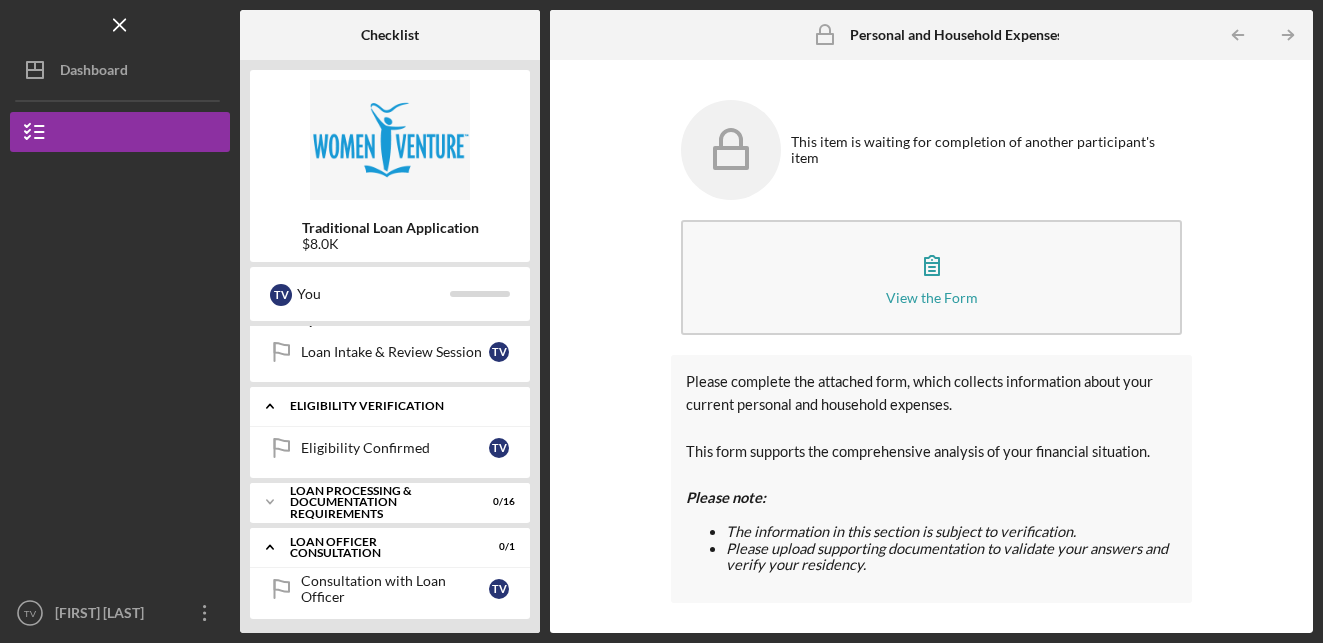 scroll, scrollTop: 246, scrollLeft: 0, axis: vertical 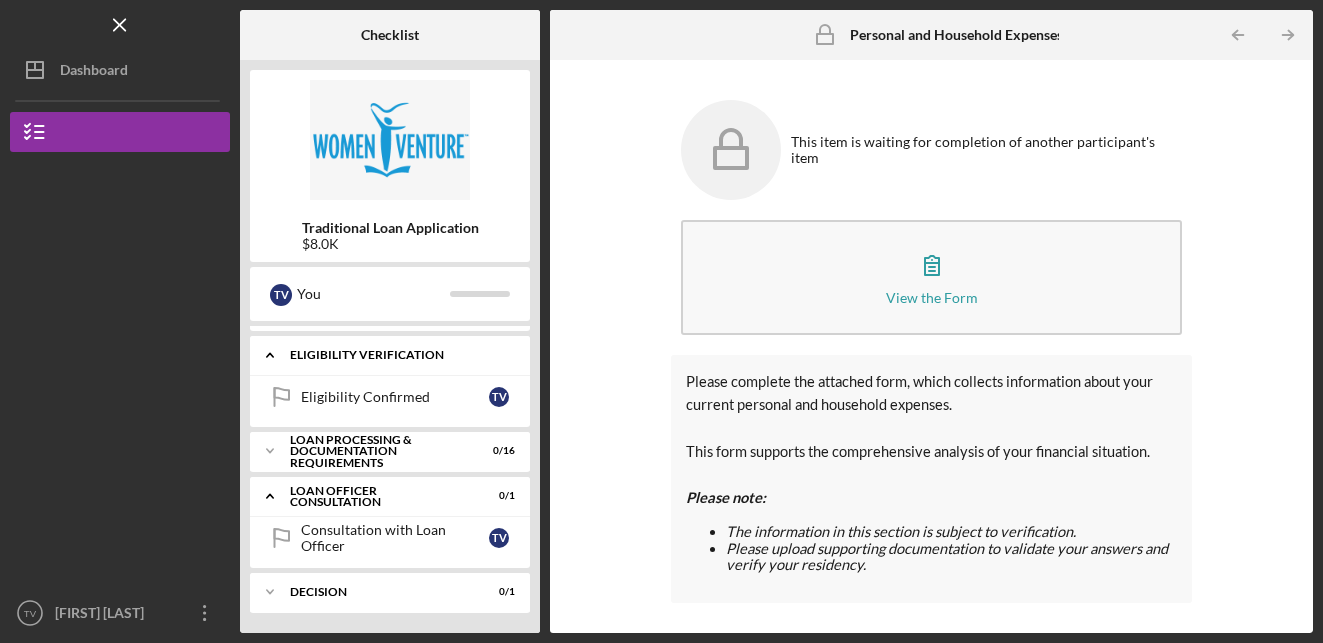 click on "Loan Processing & Documentation Requirements" at bounding box center (377, 451) 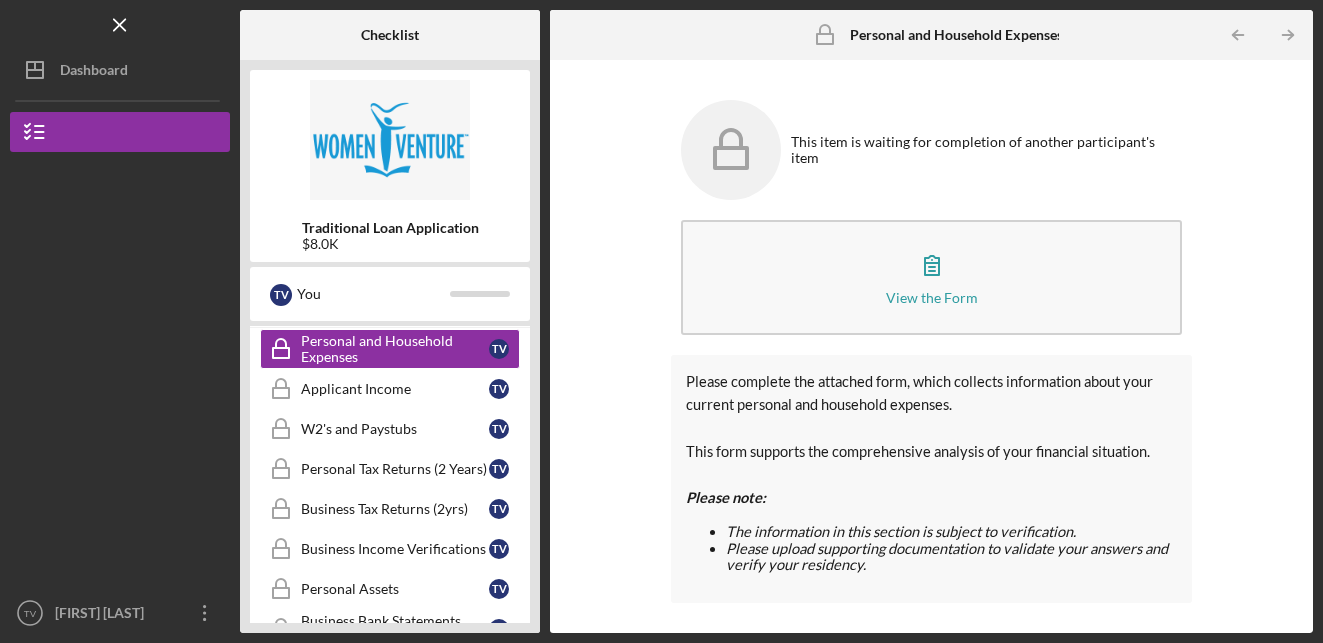 scroll, scrollTop: 395, scrollLeft: 0, axis: vertical 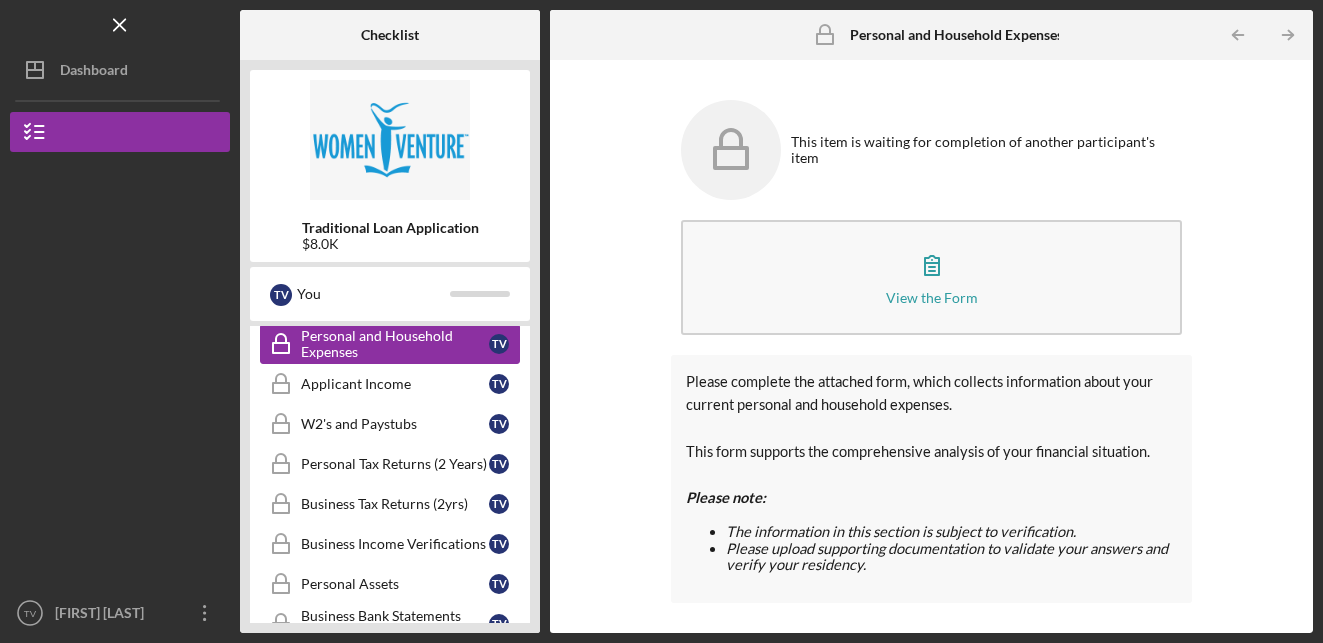 click on "Personal and Household Expenses" at bounding box center (395, 344) 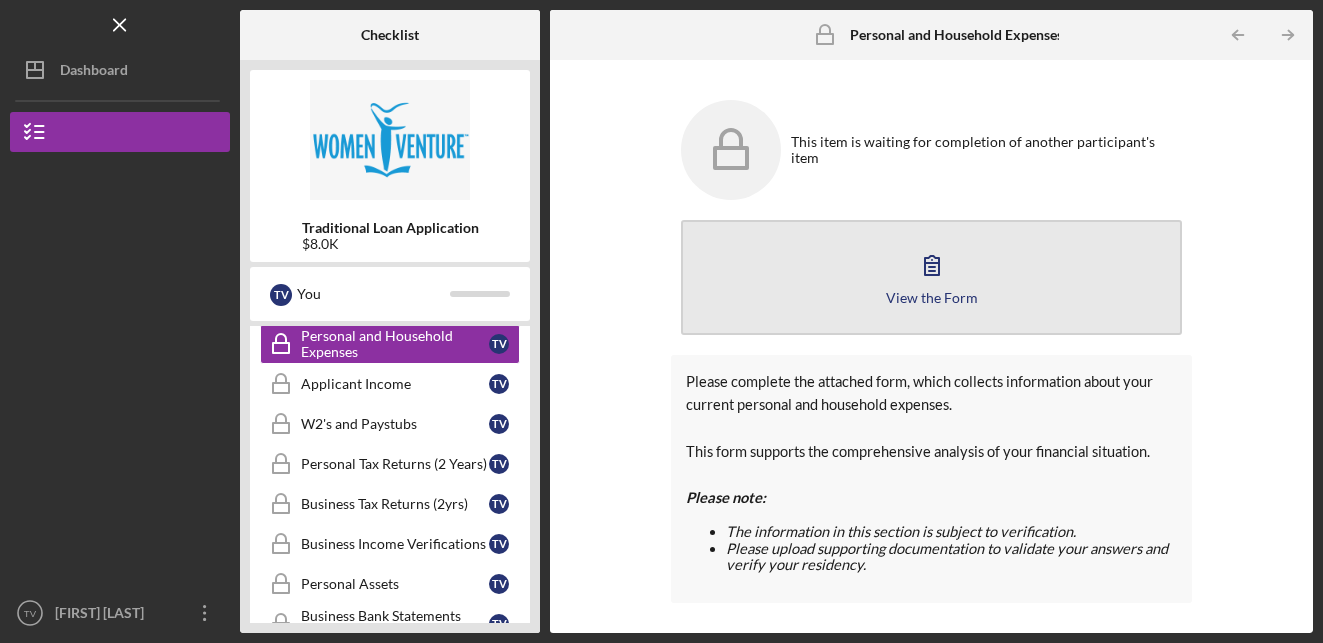 click 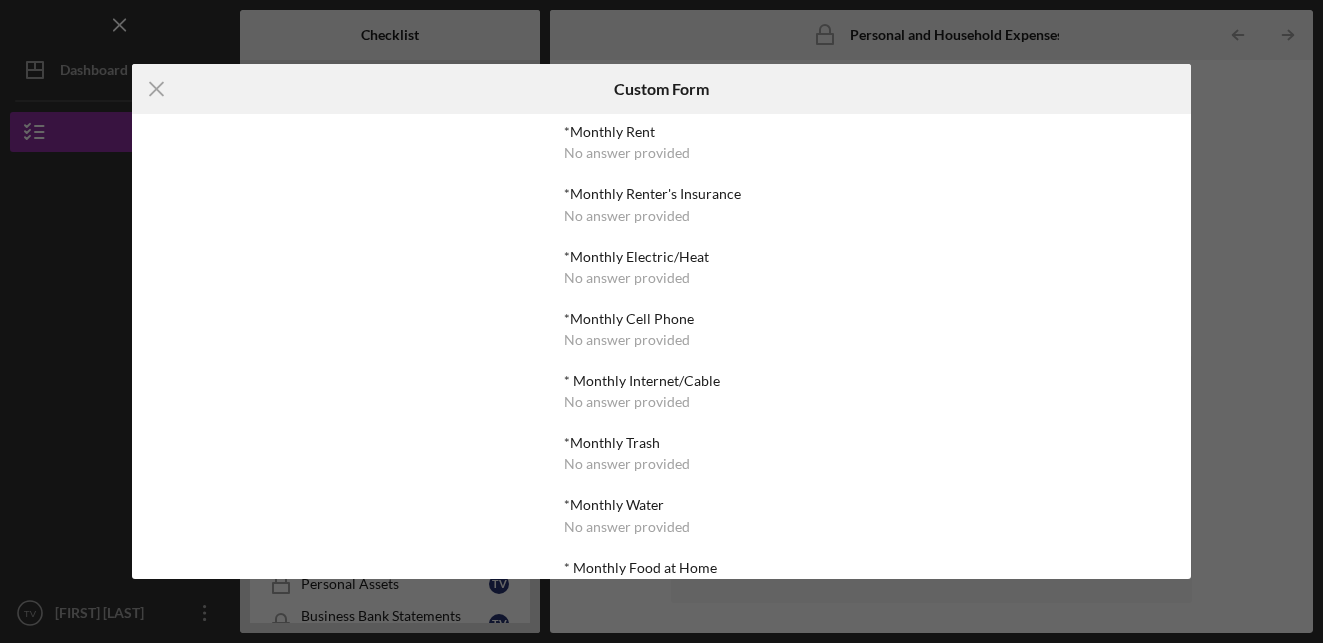click on "No answer provided" at bounding box center [627, 153] 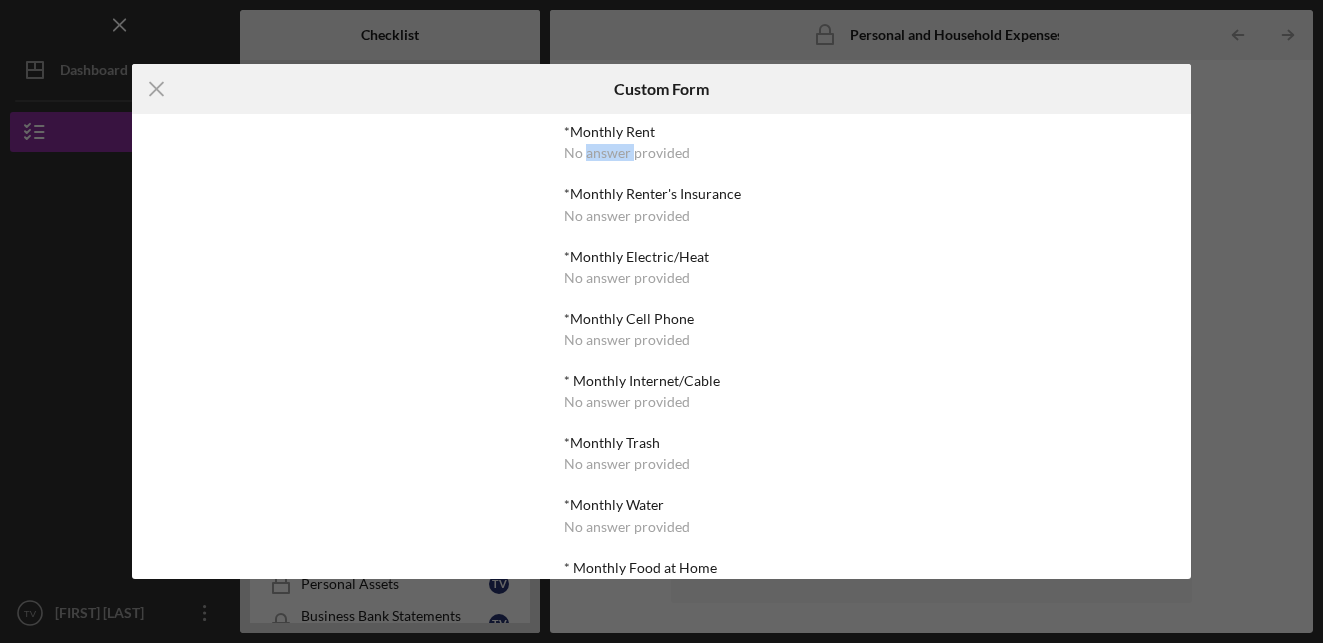 click on "No answer provided" at bounding box center (627, 153) 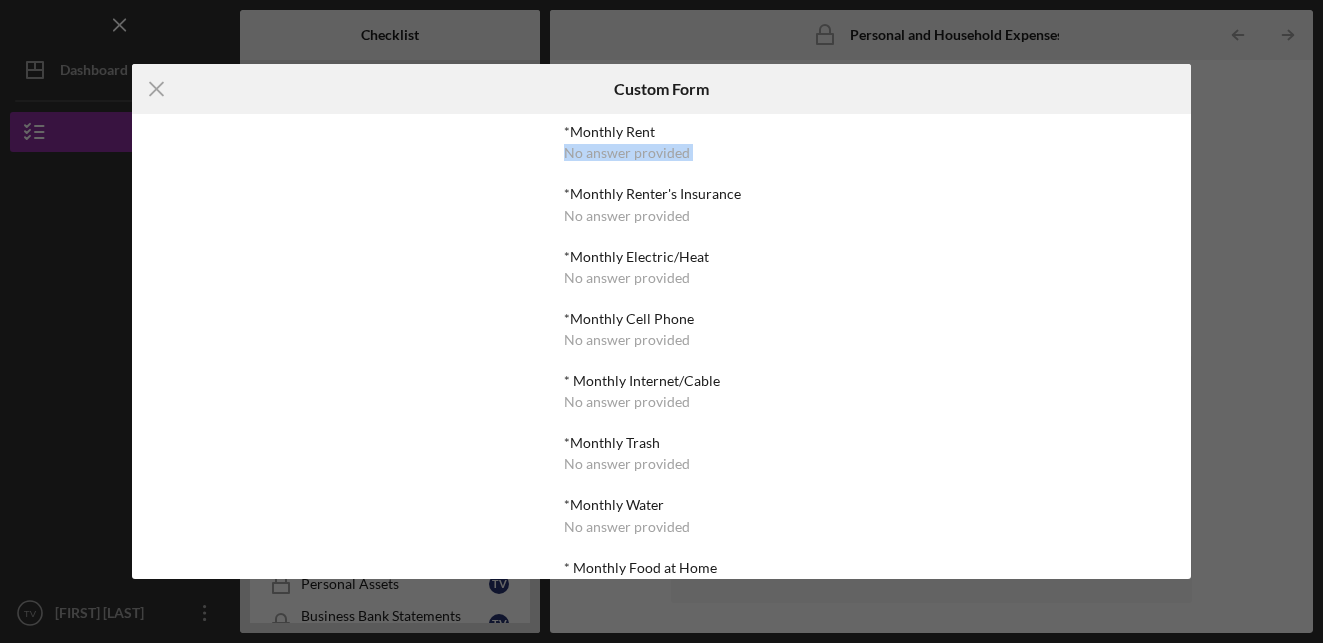 click on "No answer provided" at bounding box center [627, 153] 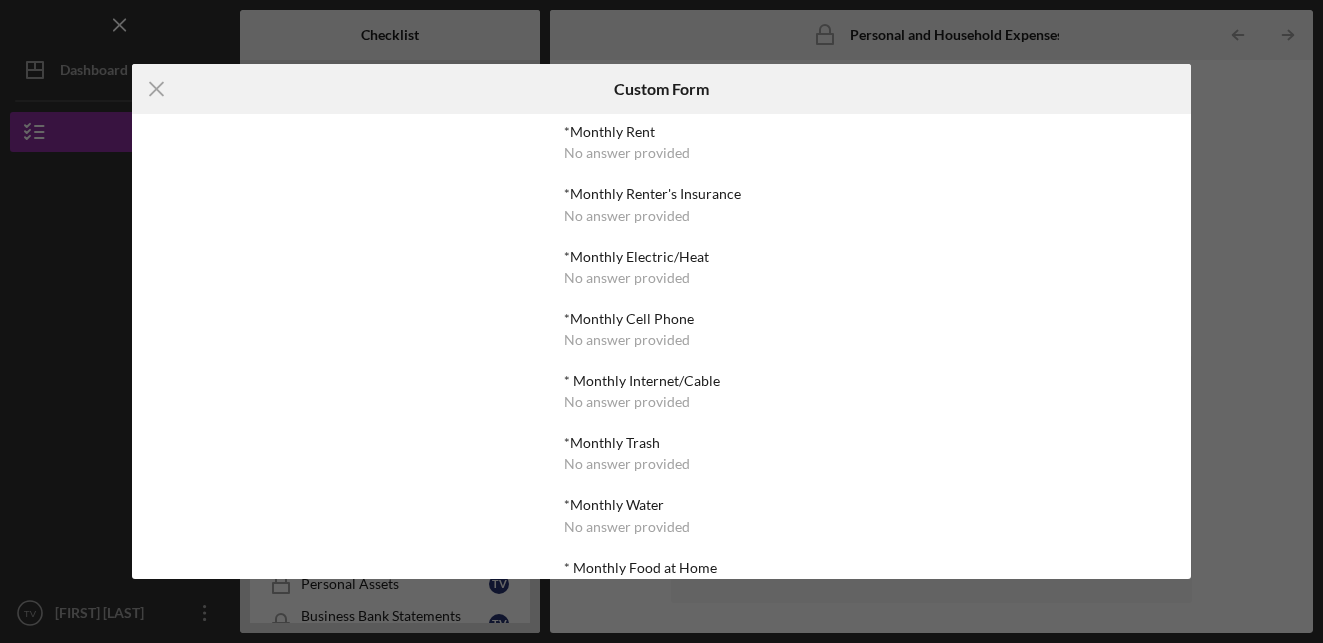 click on "*Monthly Rent" at bounding box center (661, 132) 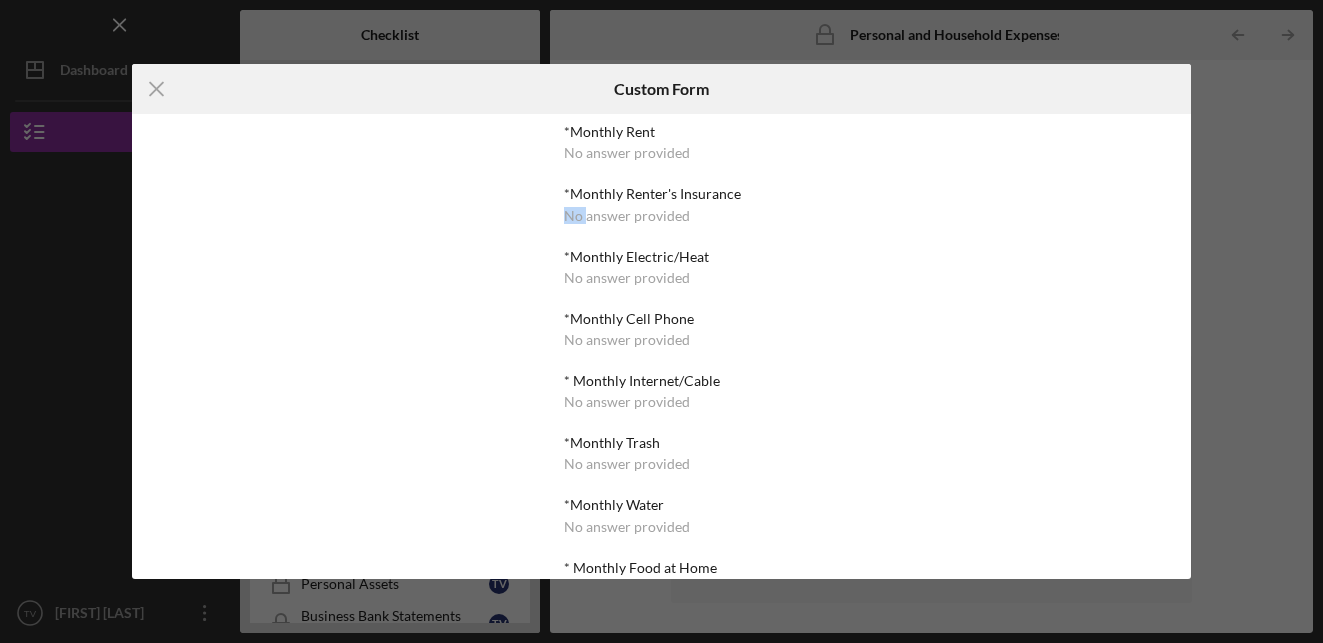 click on "*Monthly Rent No answer provided *Monthly Renter's Insurance No answer provided *Monthly Electric/Heat No answer provided *Monthly Cell Phone No answer provided * Monthly Internet/Cable No answer provided *Monthly Trash No answer provided *Monthly Water No answer provided * Monthly Food at Home No answer provided *Monthly Food away from Home No answer provided *Monthly Personal Care No answer provided *Monthly Health Insurance No answer provided *Monthly Medications/Prescriptions No answer provided *Monthly Medical/Dental out of pocket No answer provided *Monthly Childcare No answer provided *Monthly Recreation/Social/Hobbies No answer provided *Monthly Car Insurance No answer provided *Monthly Gas/Fuel Cost No answer provided *Monthly Maintenance/Repairs  No answer provided *Annual Tabs No answer provided Other  No answer provided" at bounding box center (661, 346) 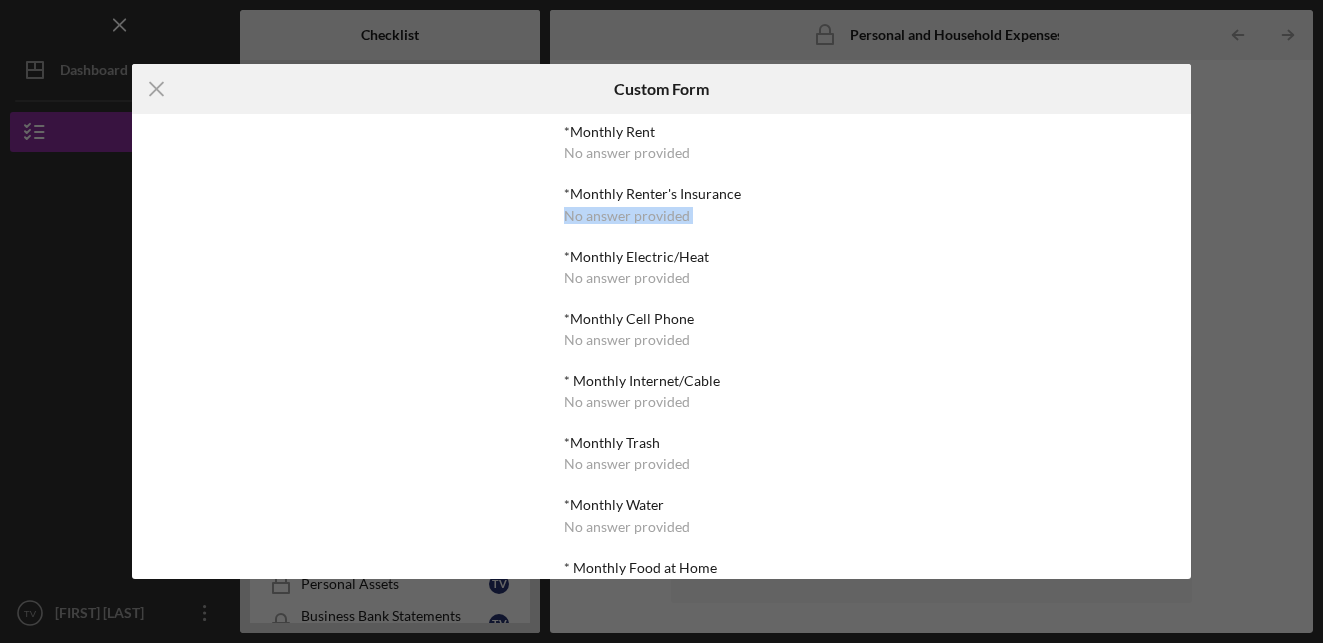click on "*Monthly Rent No answer provided *Monthly Renter's Insurance No answer provided *Monthly Electric/Heat No answer provided *Monthly Cell Phone No answer provided * Monthly Internet/Cable No answer provided *Monthly Trash No answer provided *Monthly Water No answer provided * Monthly Food at Home No answer provided *Monthly Food away from Home No answer provided *Monthly Personal Care No answer provided *Monthly Health Insurance No answer provided *Monthly Medications/Prescriptions No answer provided *Monthly Medical/Dental out of pocket No answer provided *Monthly Childcare No answer provided *Monthly Recreation/Social/Hobbies No answer provided *Monthly Car Insurance No answer provided *Monthly Gas/Fuel Cost No answer provided *Monthly Maintenance/Repairs  No answer provided *Annual Tabs No answer provided Other  No answer provided" at bounding box center (661, 346) 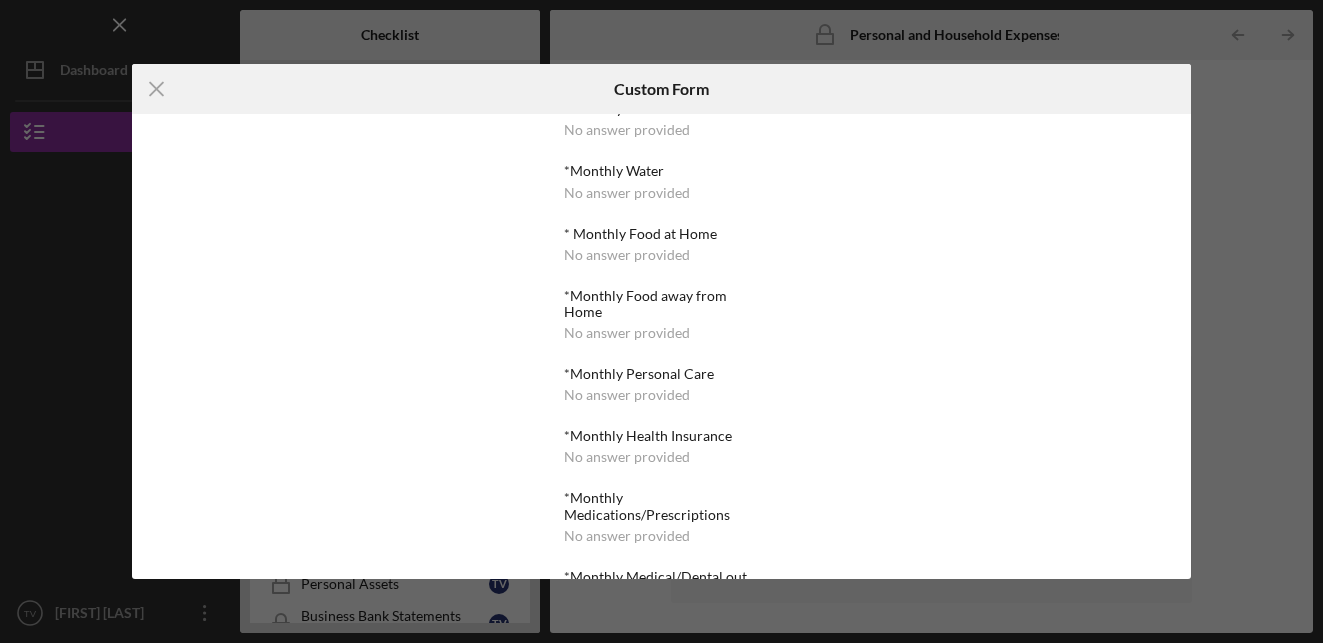 scroll, scrollTop: 0, scrollLeft: 0, axis: both 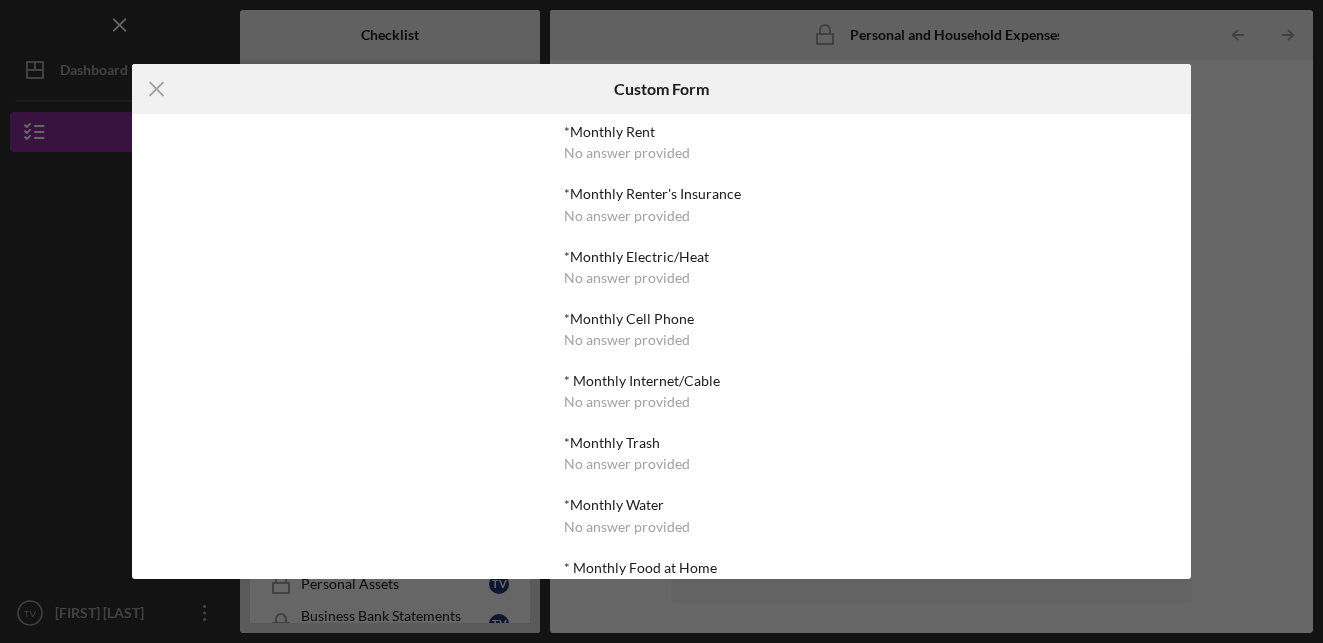 click on "*Monthly Rent No answer provided *Monthly Renter's Insurance No answer provided *Monthly Electric/Heat No answer provided *Monthly Cell Phone No answer provided * Monthly Internet/Cable No answer provided *Monthly Trash No answer provided *Monthly Water No answer provided * Monthly Food at Home No answer provided *Monthly Food away from Home No answer provided *Monthly Personal Care No answer provided *Monthly Health Insurance No answer provided *Monthly Medications/Prescriptions No answer provided *Monthly Medical/Dental out of pocket No answer provided *Monthly Childcare No answer provided *Monthly Recreation/Social/Hobbies No answer provided *Monthly Car Insurance No answer provided *Monthly Gas/Fuel Cost No answer provided *Monthly Maintenance/Repairs  No answer provided *Annual Tabs No answer provided Other  No answer provided" at bounding box center (661, 346) 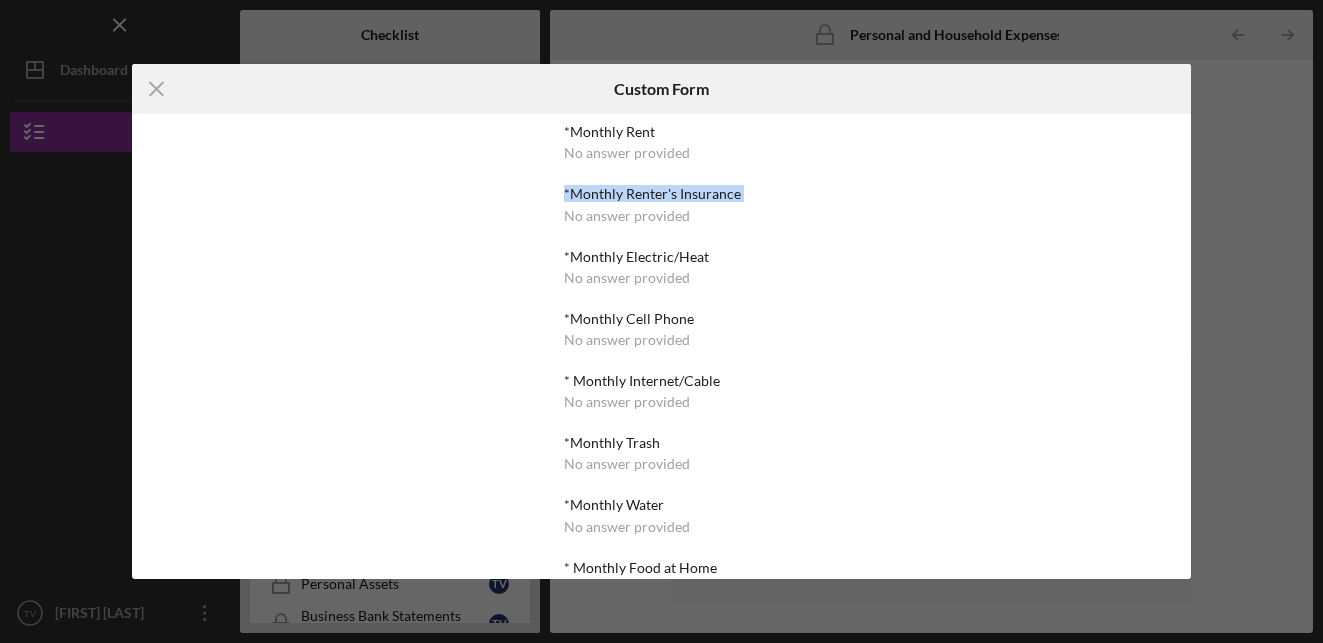 click on "*Monthly Rent No answer provided *Monthly Renter's Insurance No answer provided *Monthly Electric/Heat No answer provided *Monthly Cell Phone No answer provided * Monthly Internet/Cable No answer provided *Monthly Trash No answer provided *Monthly Water No answer provided * Monthly Food at Home No answer provided *Monthly Food away from Home No answer provided *Monthly Personal Care No answer provided *Monthly Health Insurance No answer provided *Monthly Medications/Prescriptions No answer provided *Monthly Medical/Dental out of pocket No answer provided *Monthly Childcare No answer provided *Monthly Recreation/Social/Hobbies No answer provided *Monthly Car Insurance No answer provided *Monthly Gas/Fuel Cost No answer provided *Monthly Maintenance/Repairs  No answer provided *Annual Tabs No answer provided Other  No answer provided" at bounding box center [661, 346] 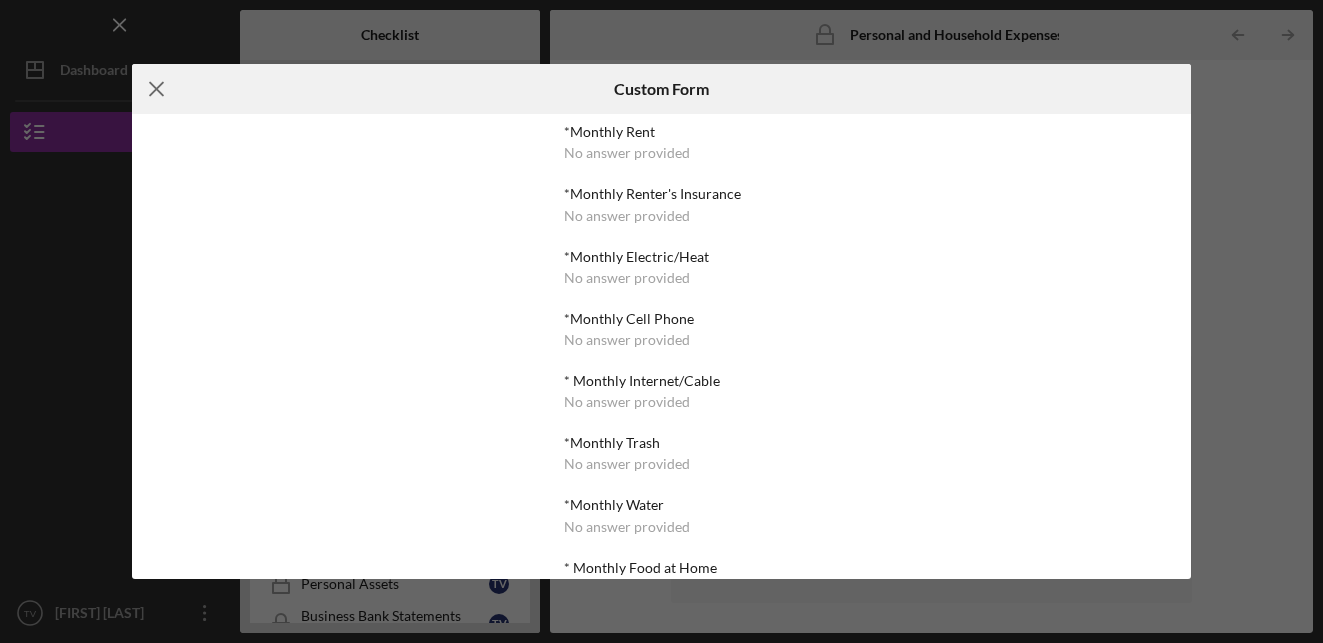 click 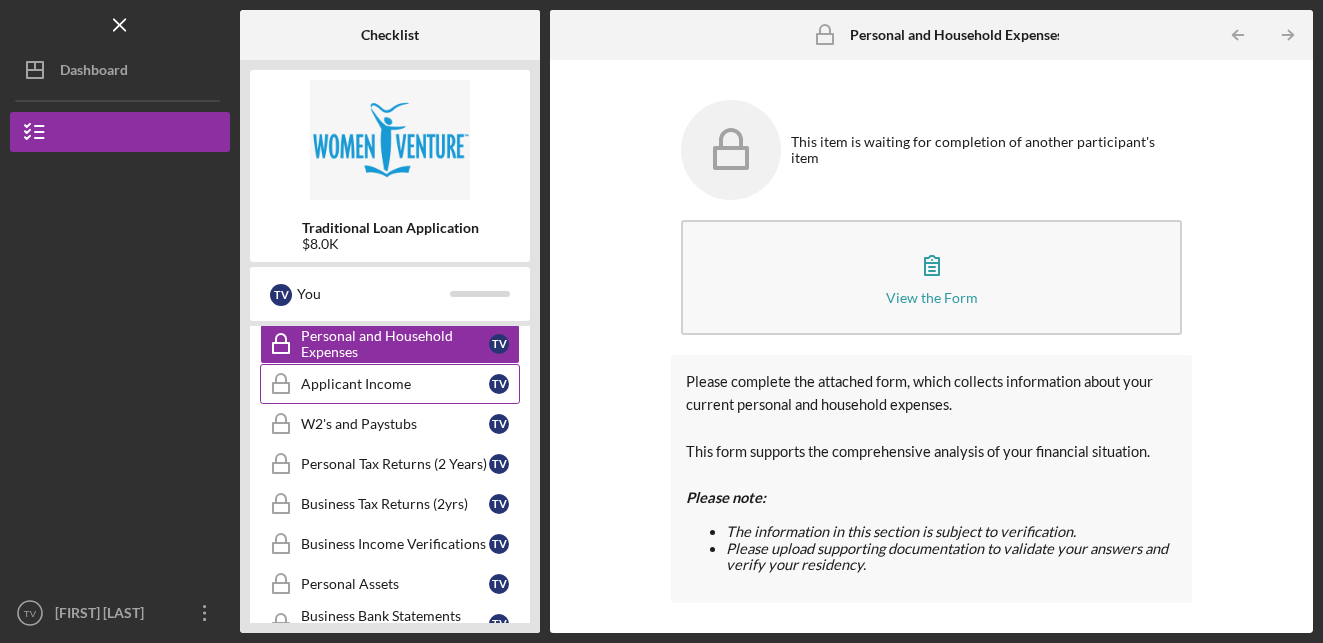 click on "Applicant Income" at bounding box center [395, 384] 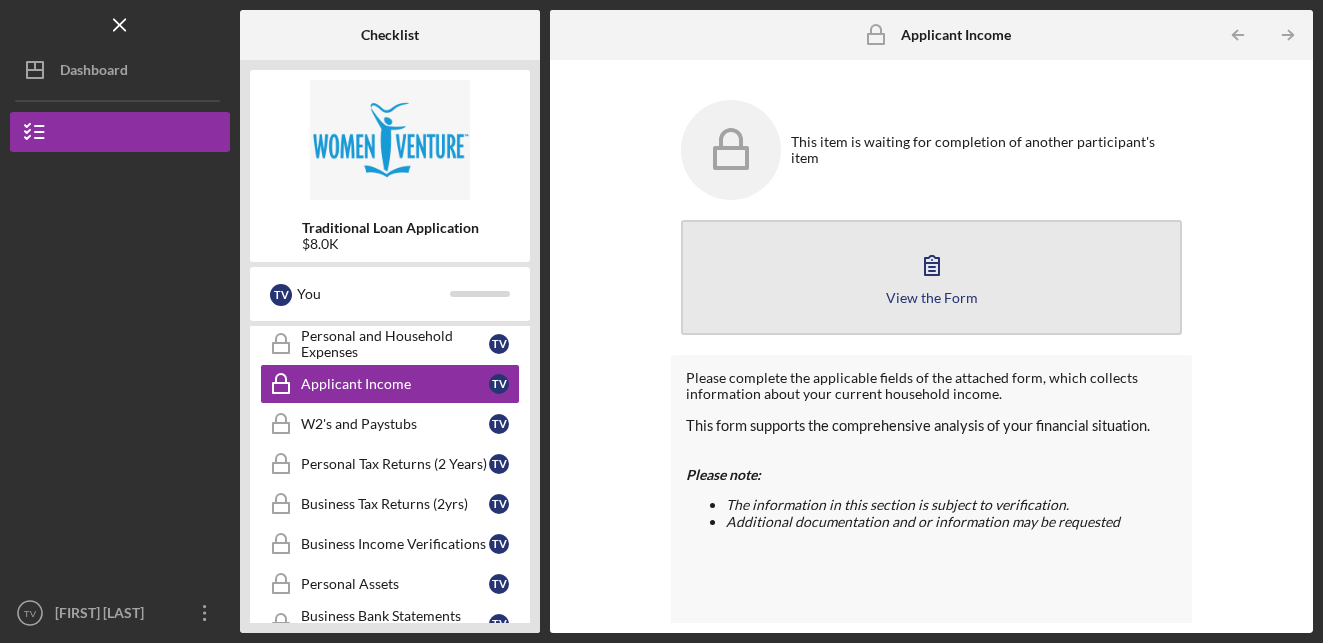 click 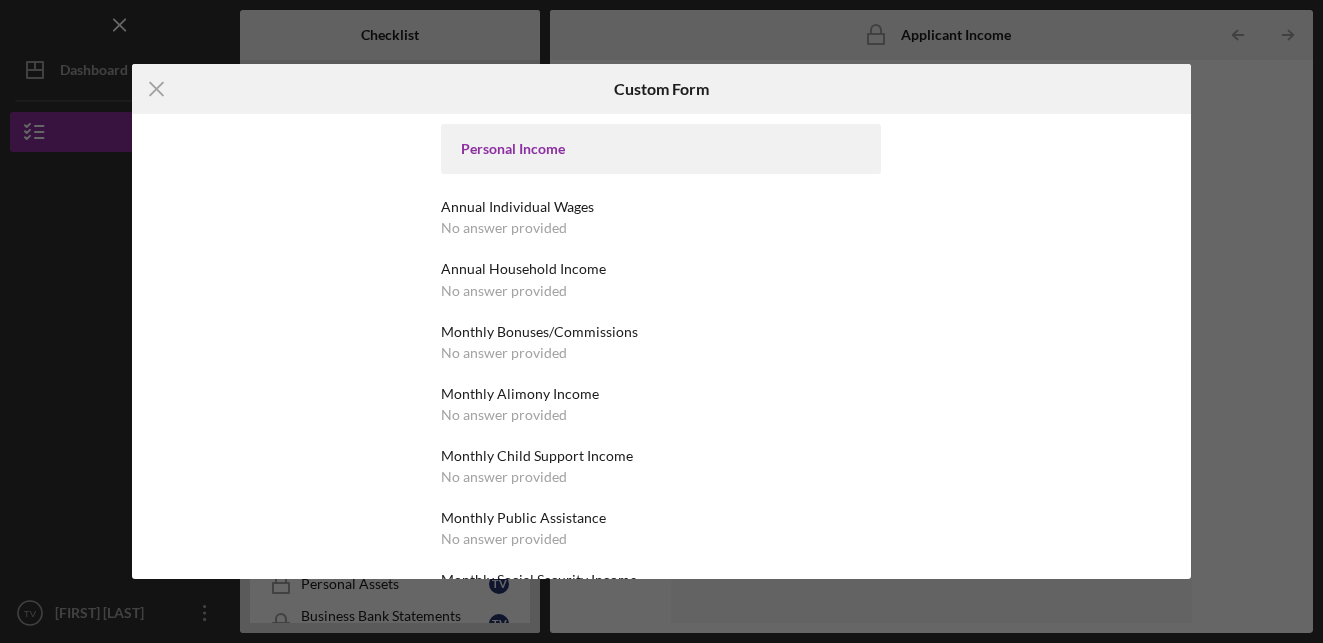 click on "No answer provided" at bounding box center (504, 228) 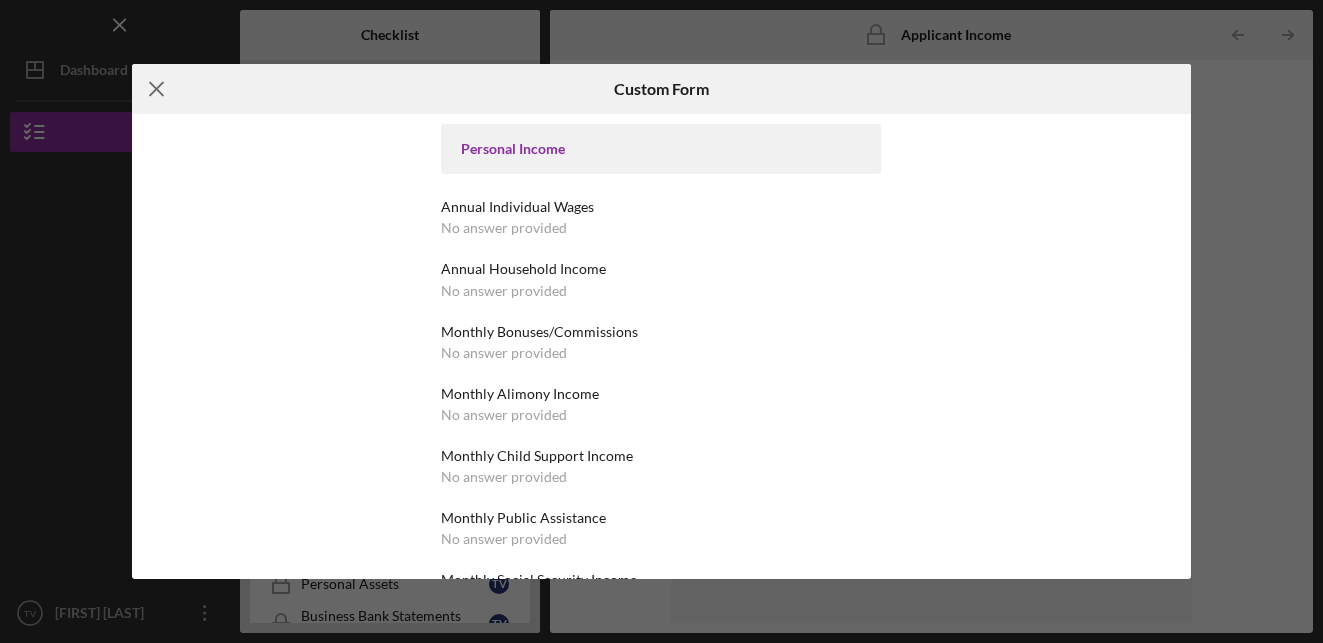 click on "Icon/Menu Close" 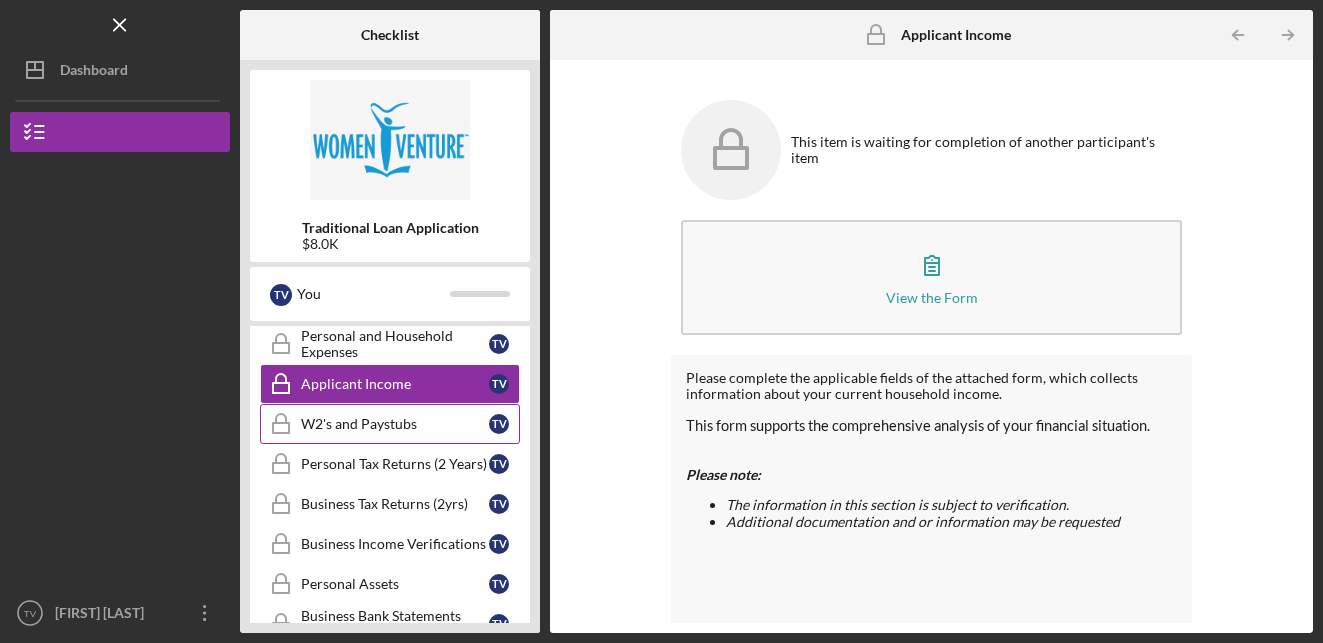 click on "W2's and Paystubs" at bounding box center [395, 424] 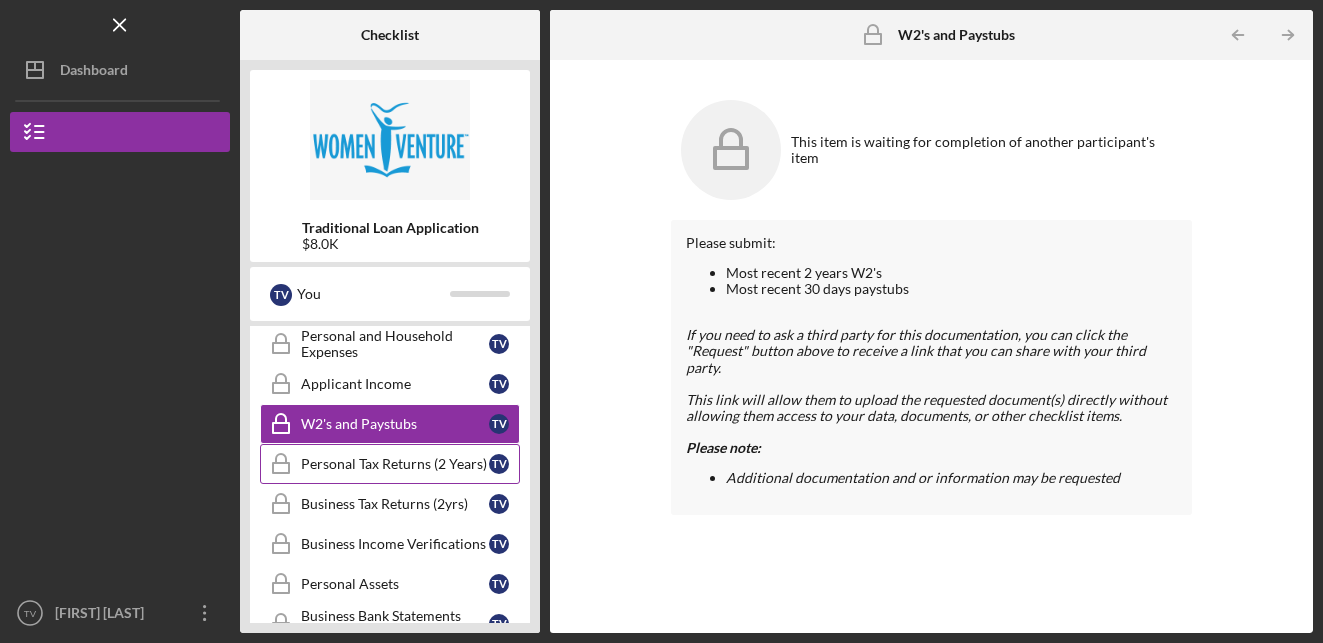 click on "Personal Tax Returns (2 Years)" at bounding box center [395, 464] 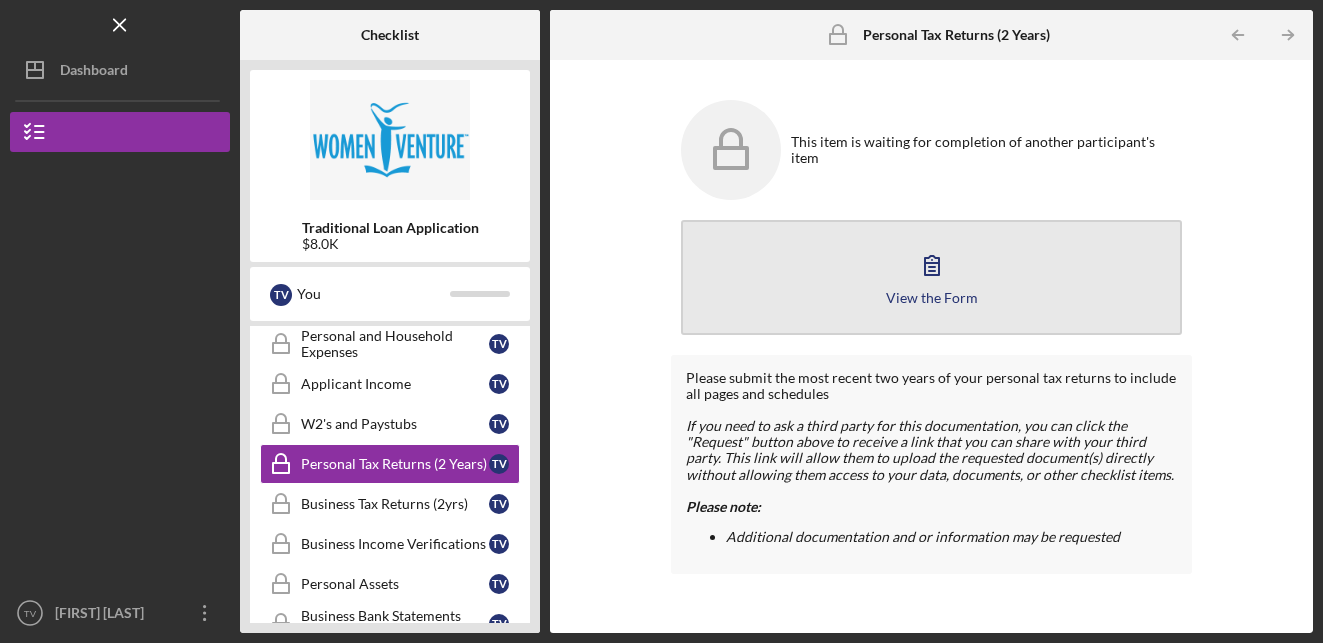 click 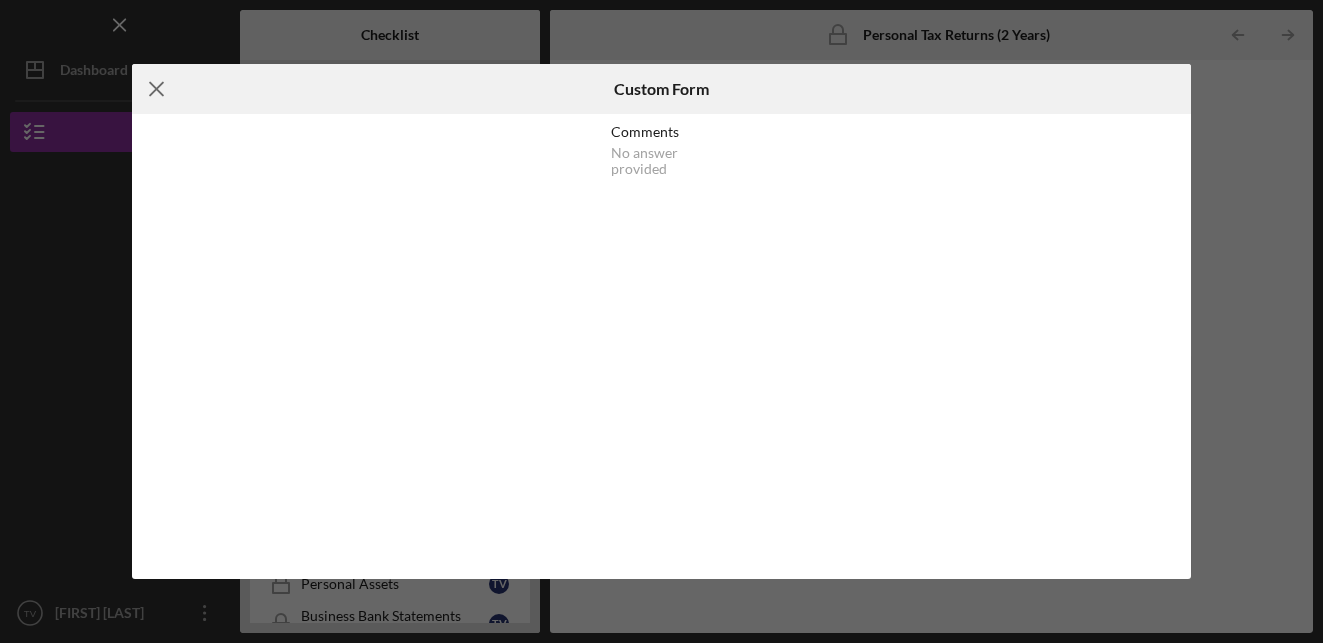 click on "Icon/Menu Close" 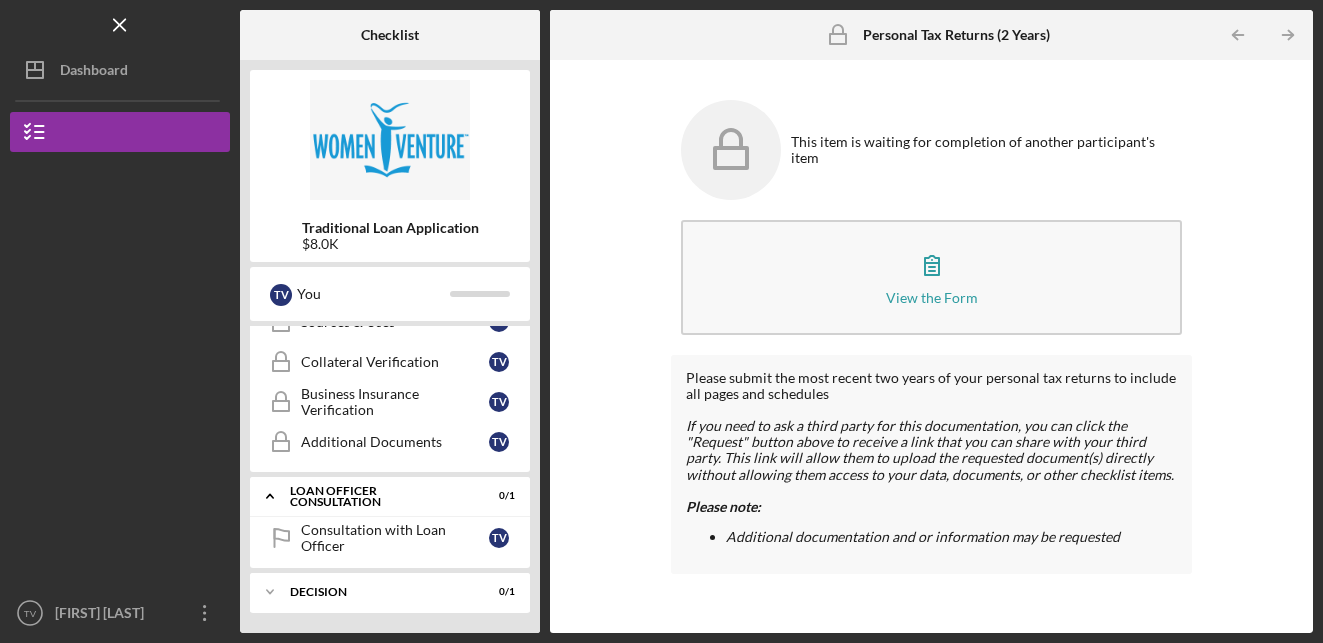 scroll, scrollTop: 883, scrollLeft: 0, axis: vertical 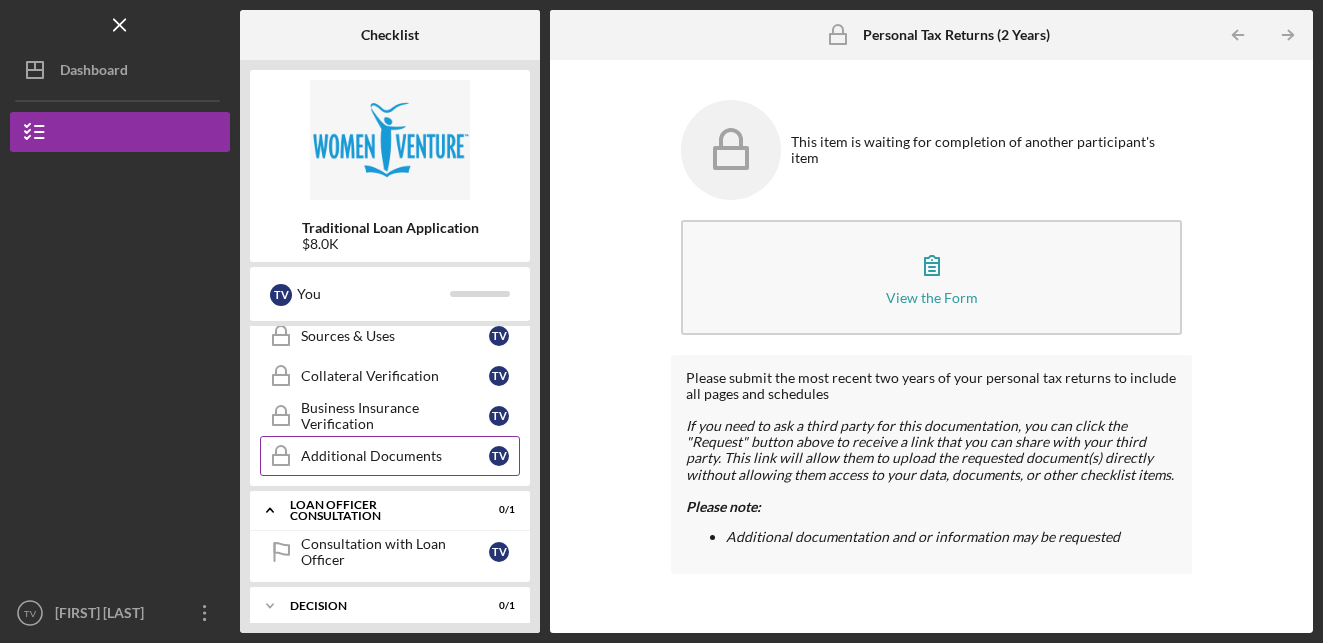 click on "Additional Documents" at bounding box center [395, 456] 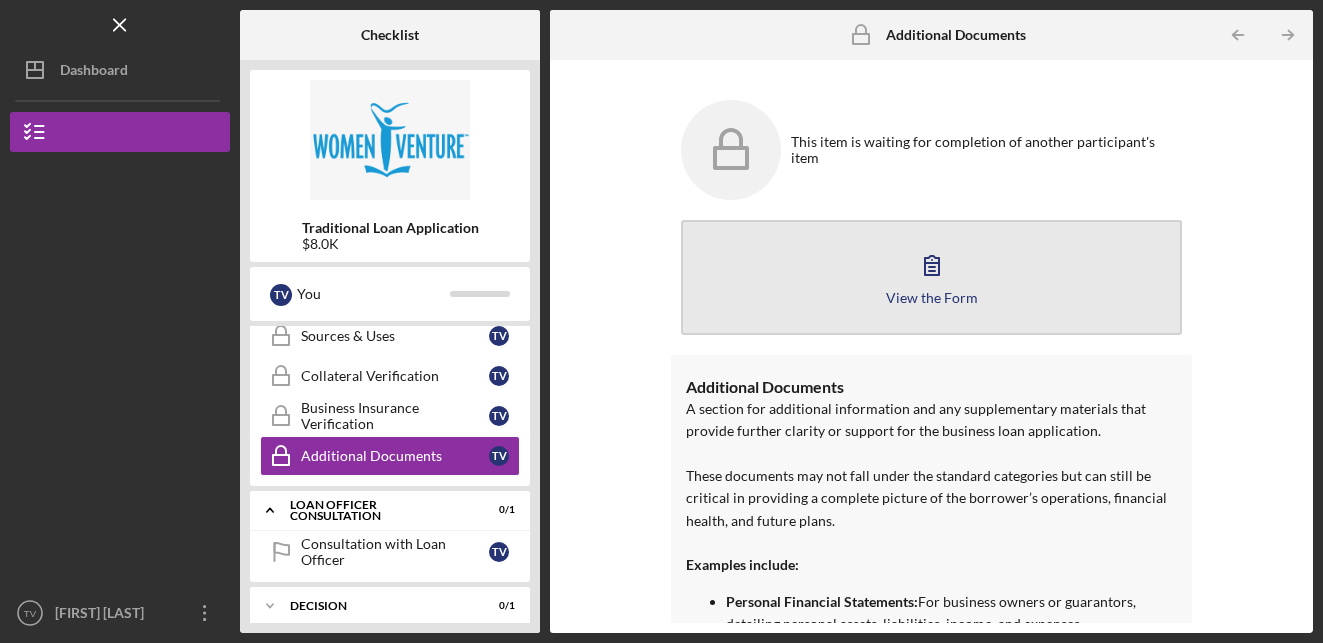 click on "View the Form Form" at bounding box center [931, 277] 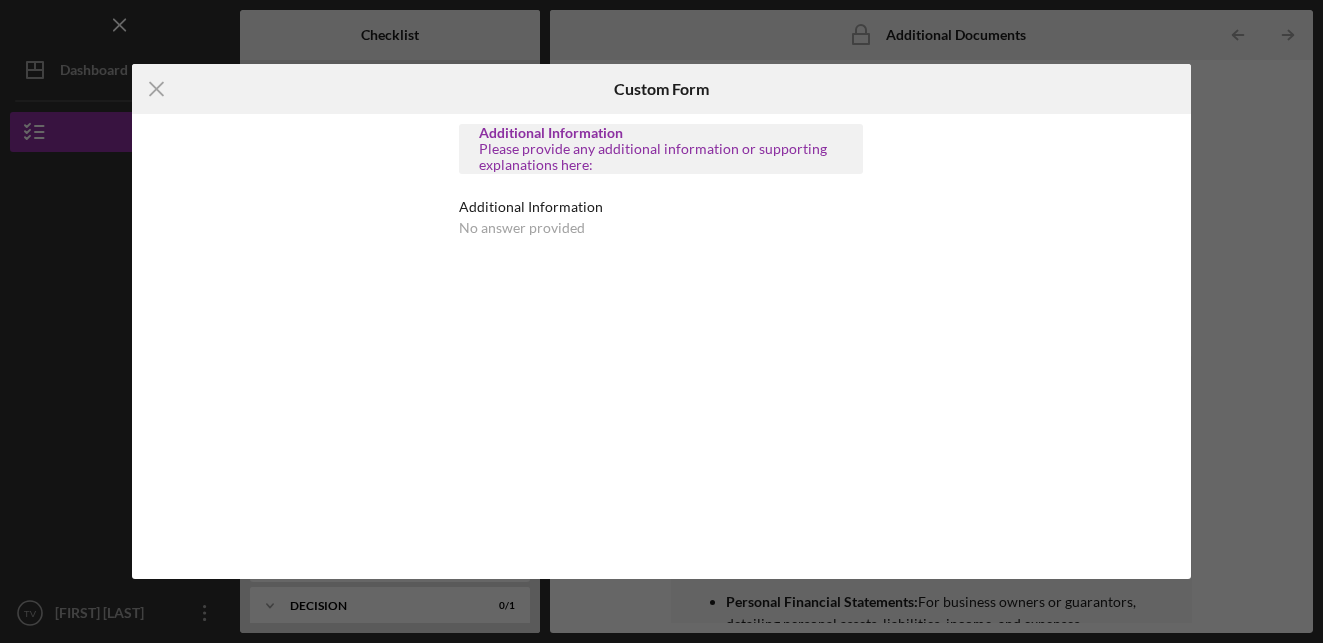 click on "Please provide any additional information or supporting explanations here:" at bounding box center (661, 157) 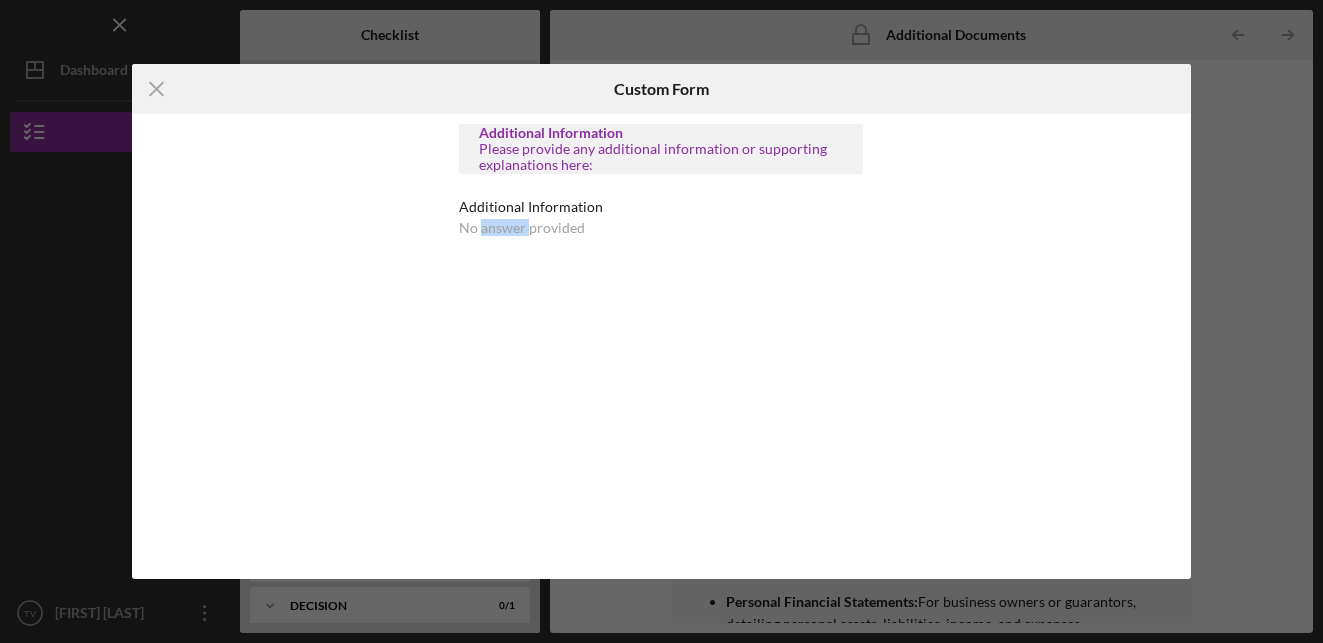 click on "No answer provided" at bounding box center [522, 228] 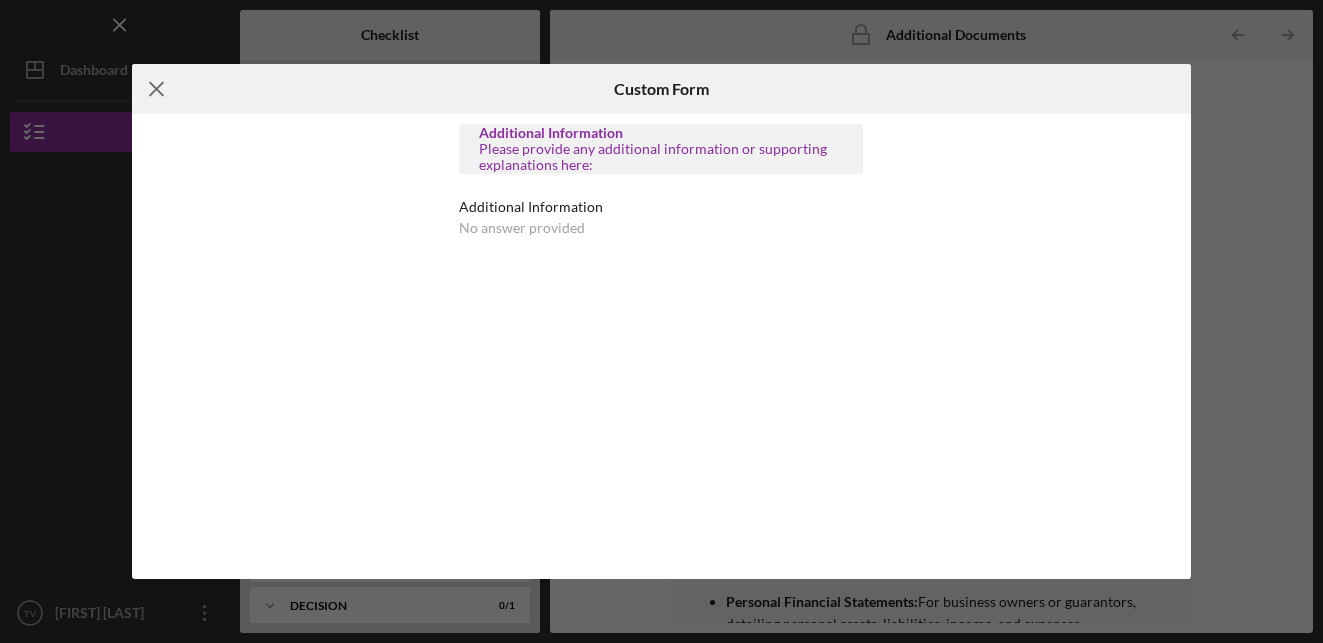 click 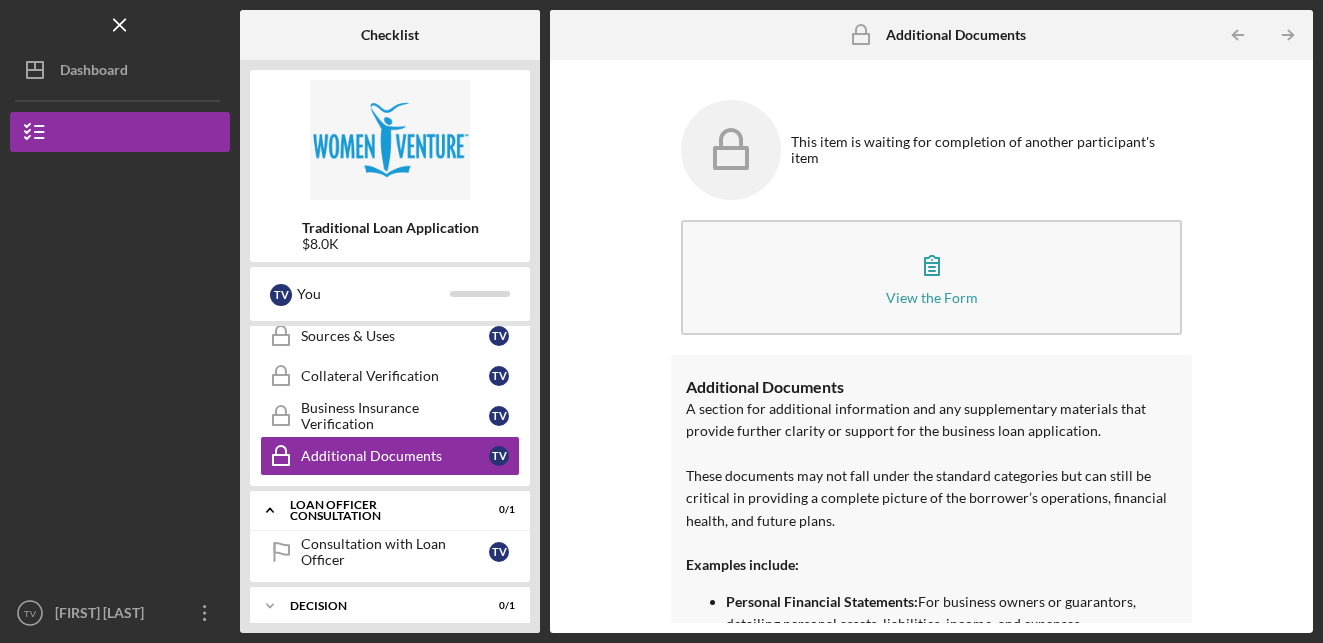 type 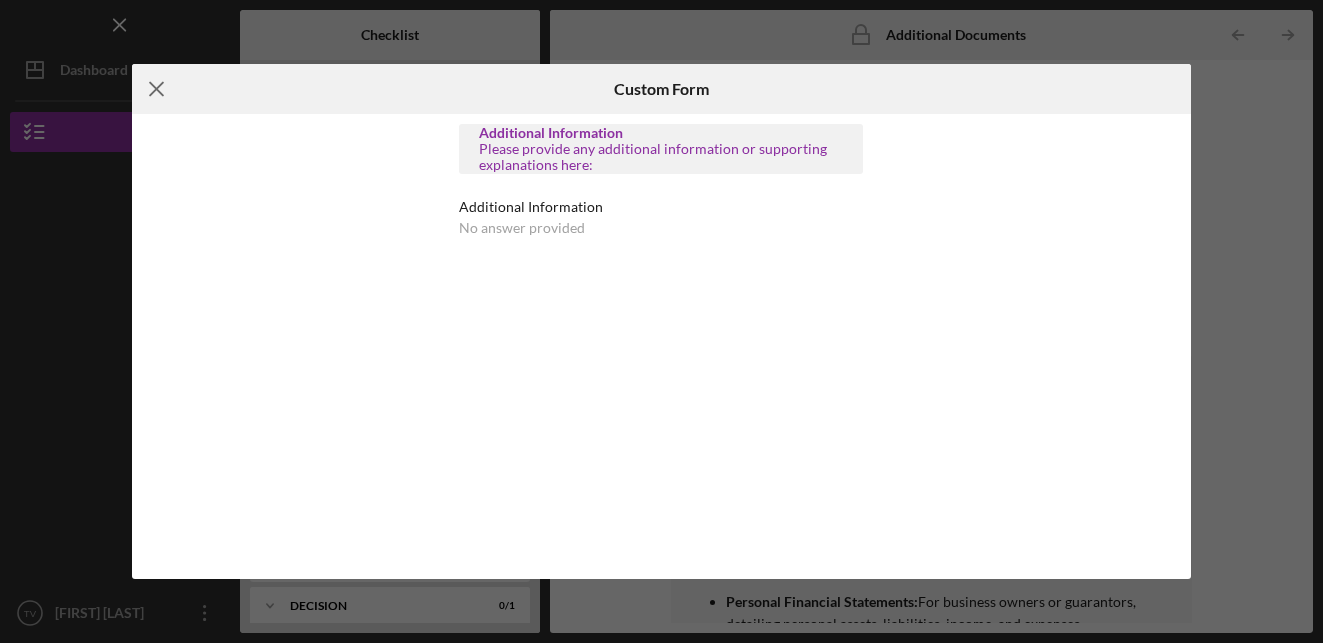 click 